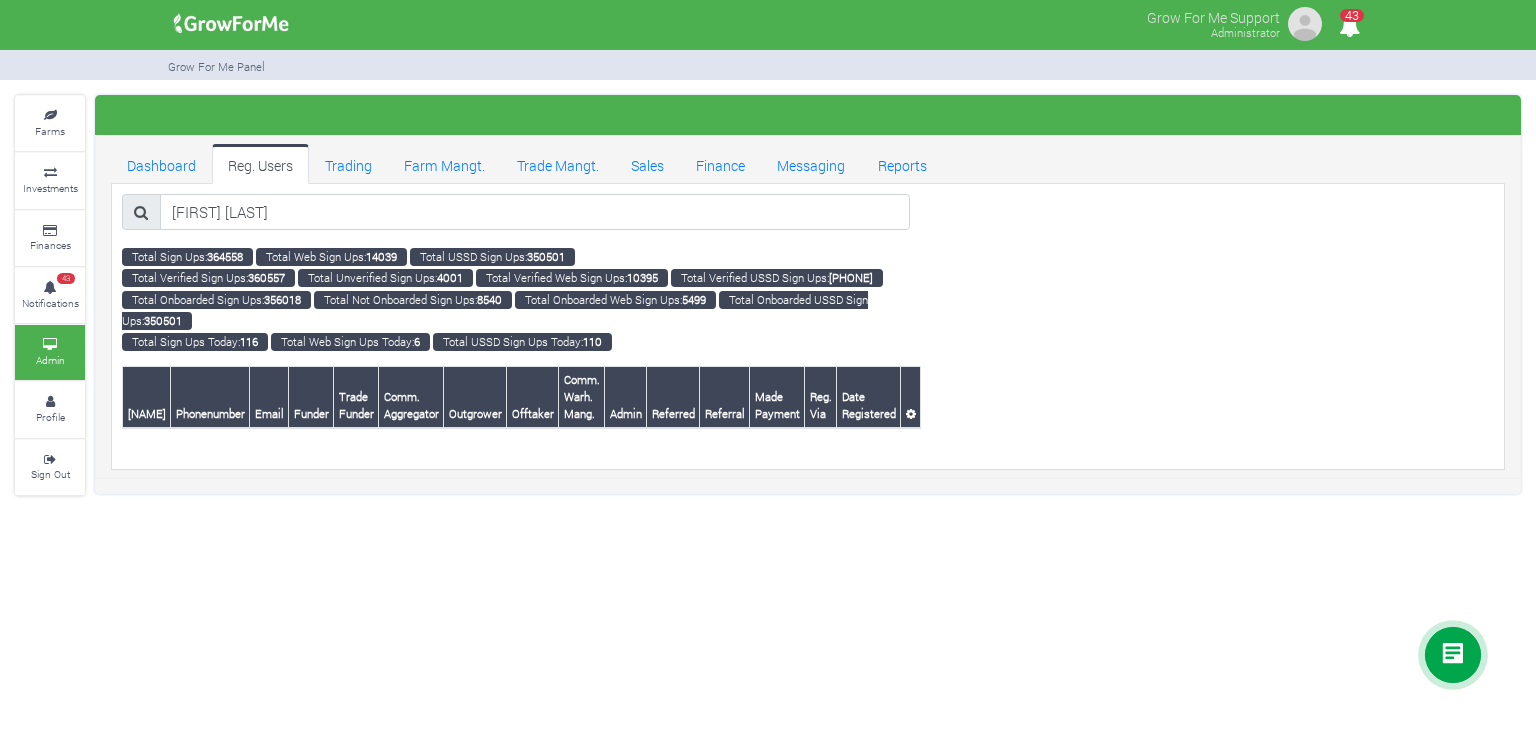 scroll, scrollTop: 0, scrollLeft: 0, axis: both 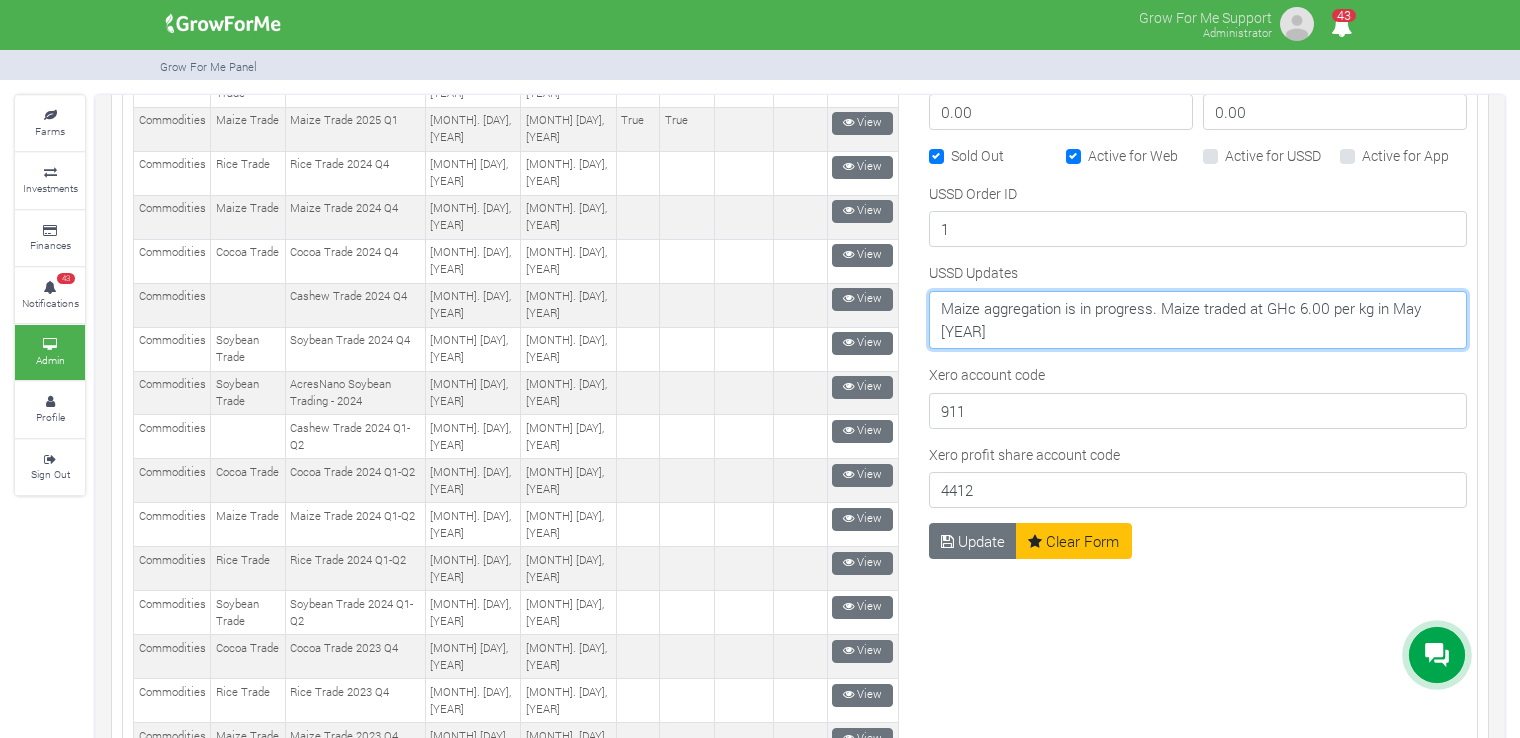 drag, startPoint x: 984, startPoint y: 325, endPoint x: 927, endPoint y: 305, distance: 60.40695 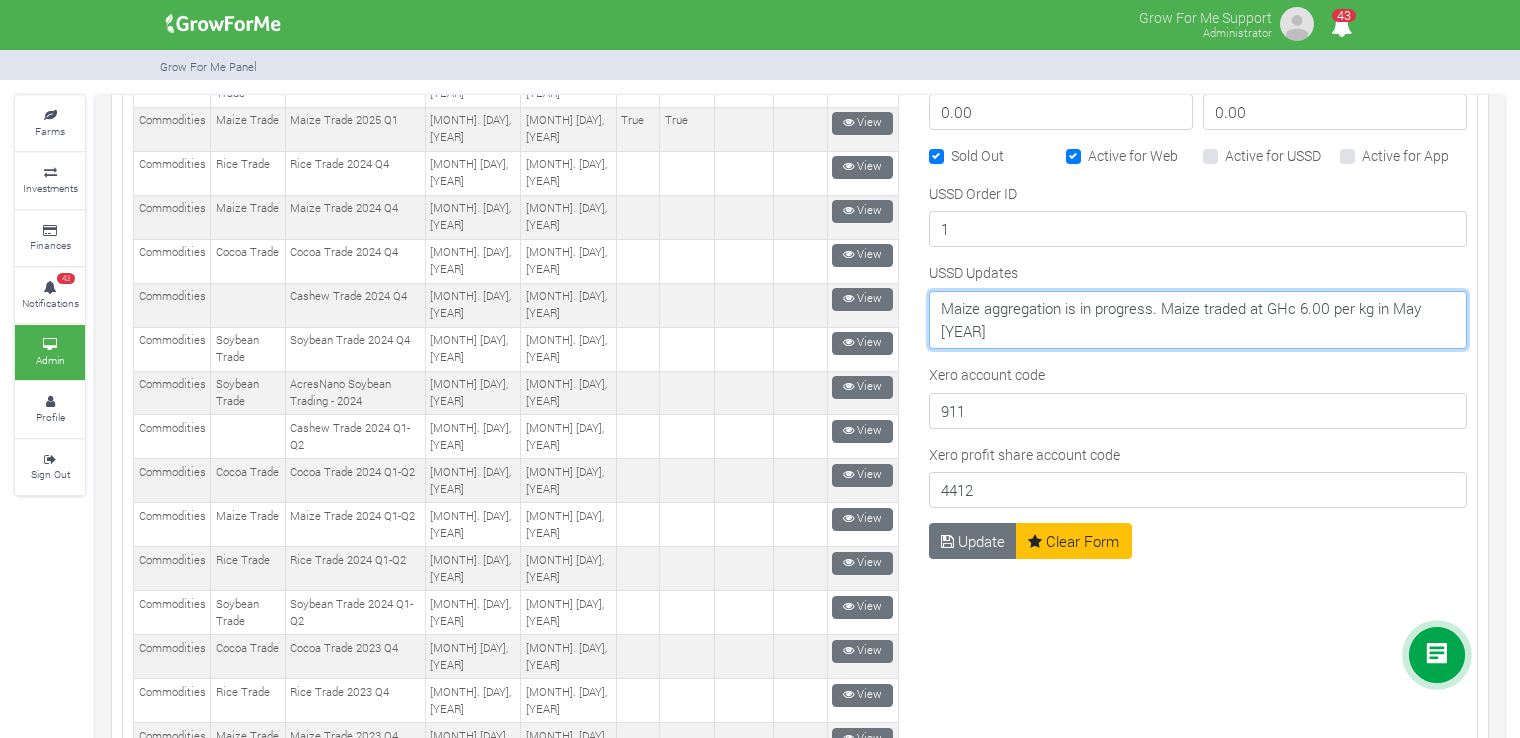paste on "June commodity trade activities ended with a total traded volume 206.4 metric tonnes. Expected profit averaging 10.14%" 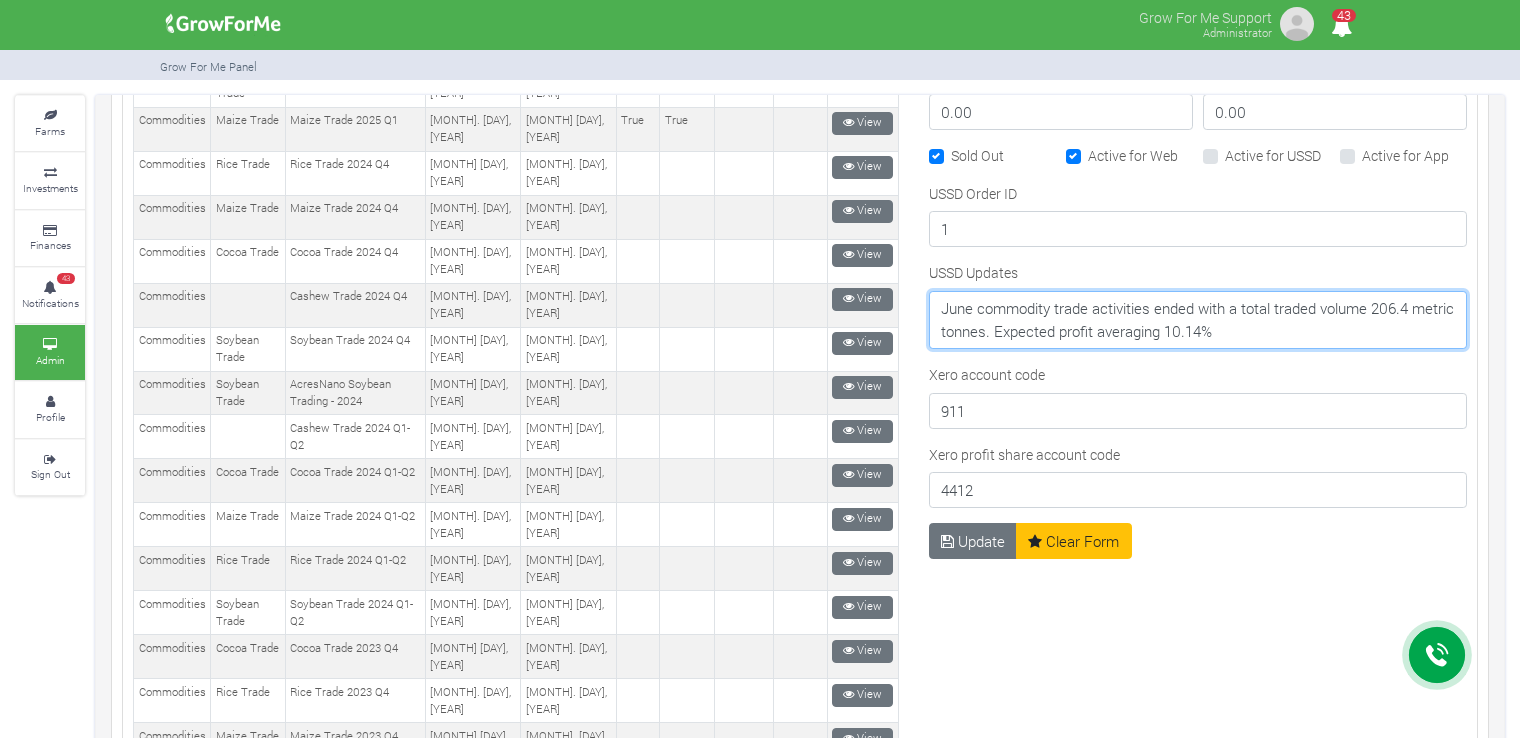 type on "June commodity trade activities ended with a total traded volume 206.4 metric tonnes. Expected profit averaging 10.14%" 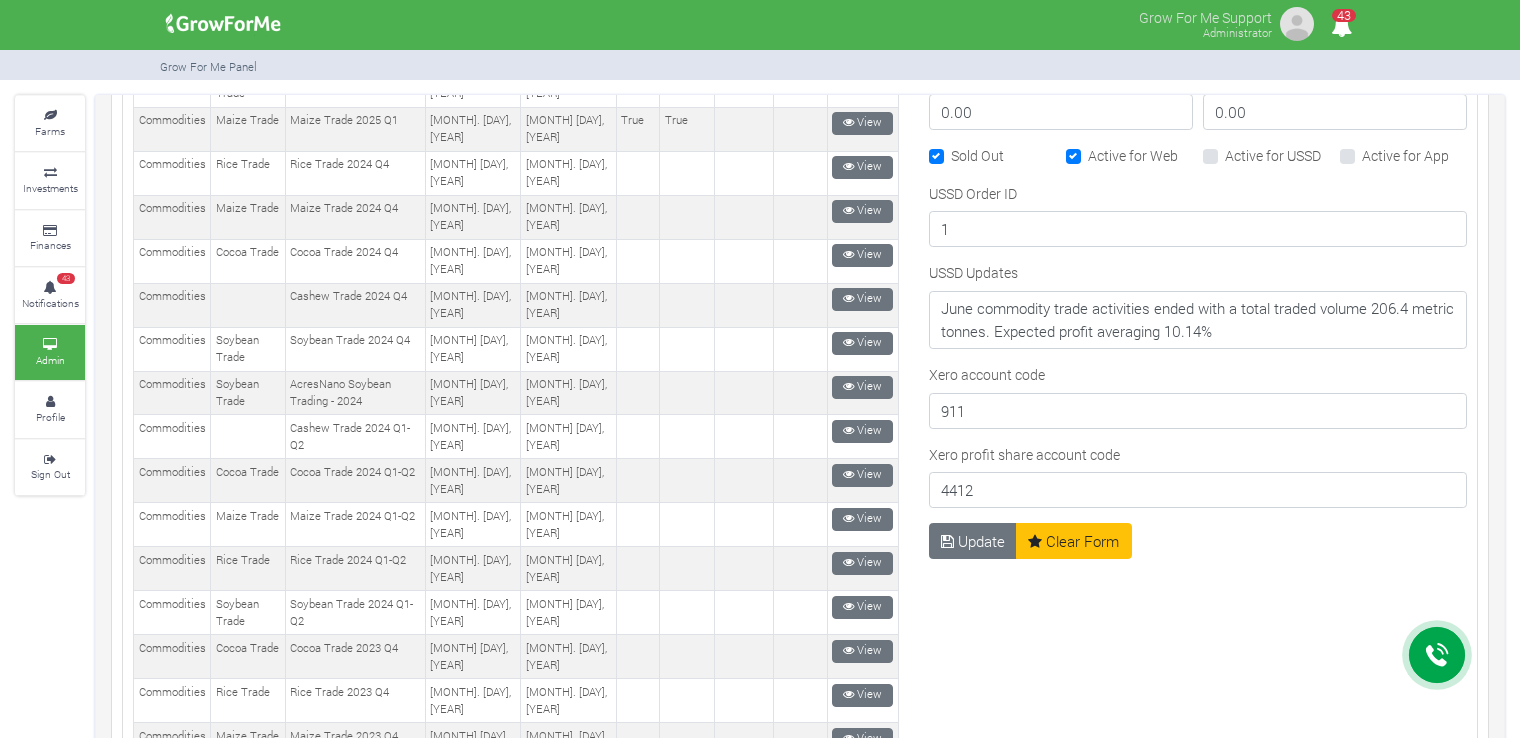 click on "Xero account code
[NUMBER]" at bounding box center [1198, 396] 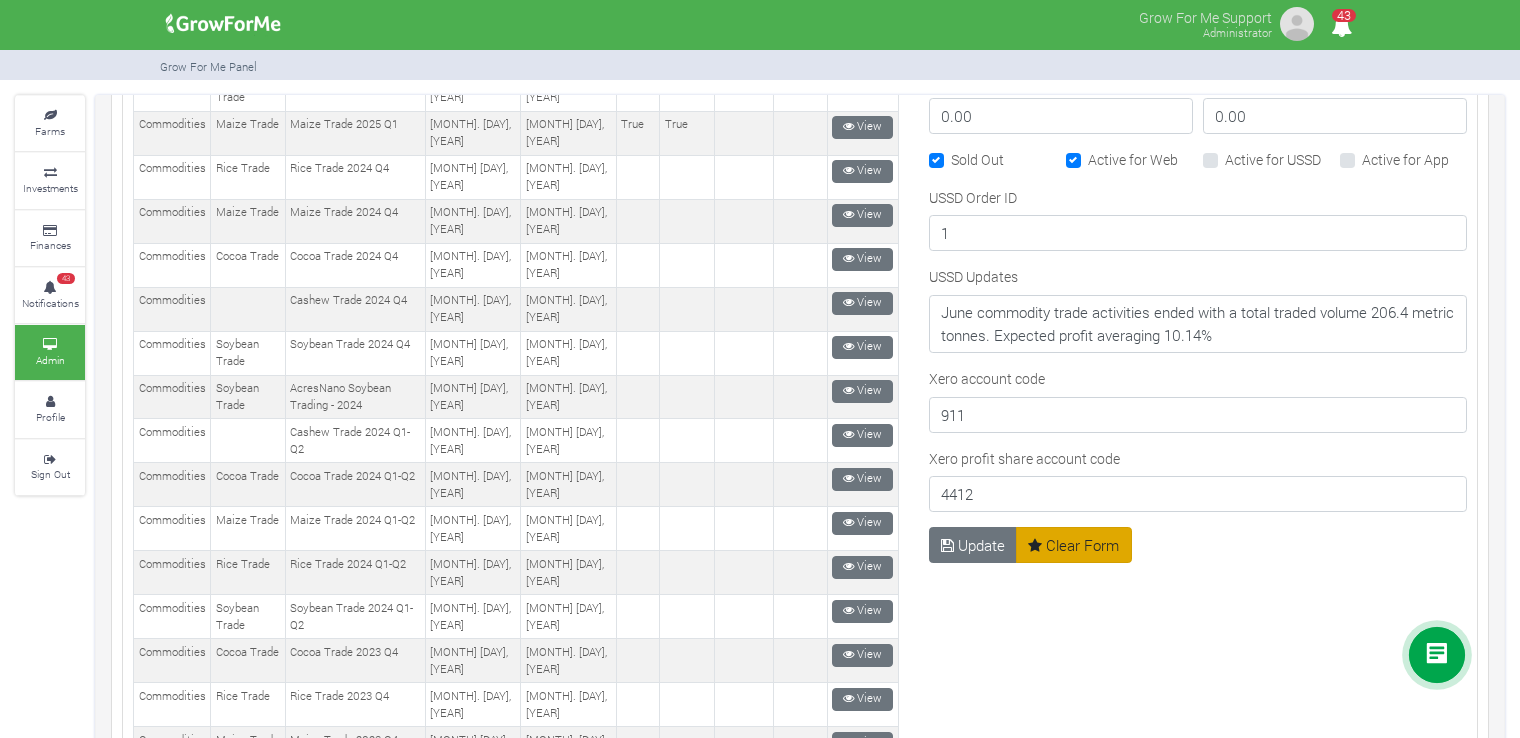 scroll, scrollTop: 1200, scrollLeft: 0, axis: vertical 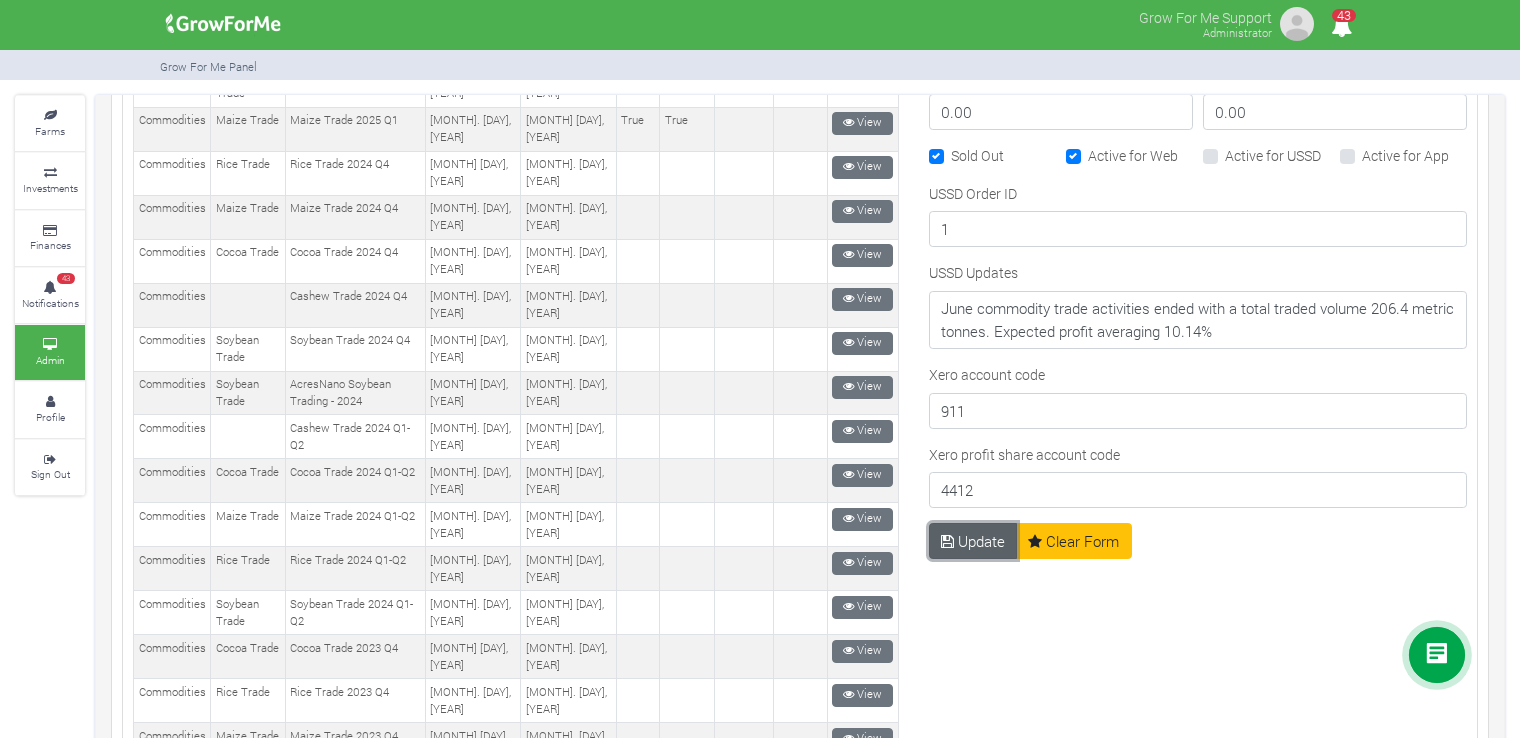 click on "Update" at bounding box center [973, 541] 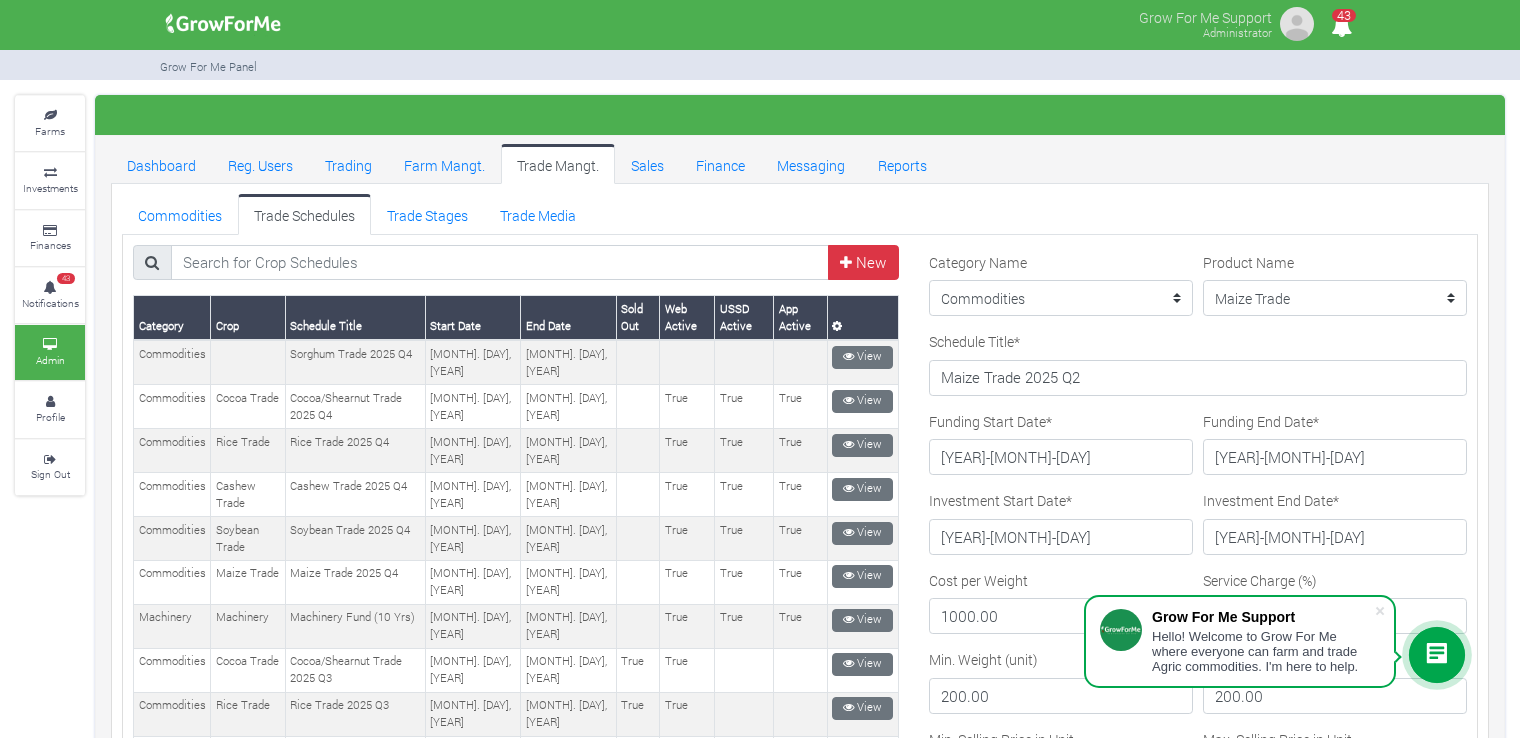 scroll, scrollTop: 0, scrollLeft: 0, axis: both 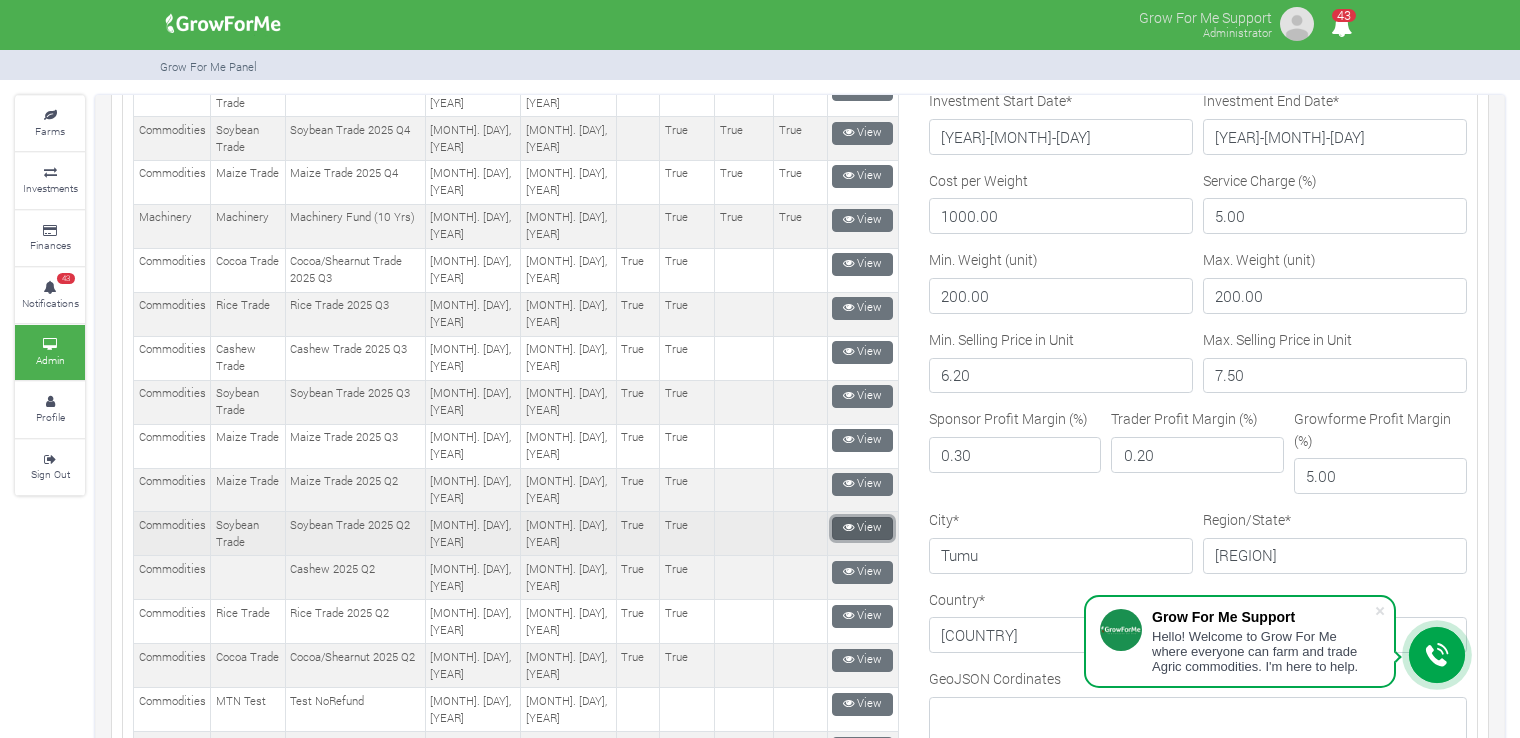 click on "View" at bounding box center [862, 528] 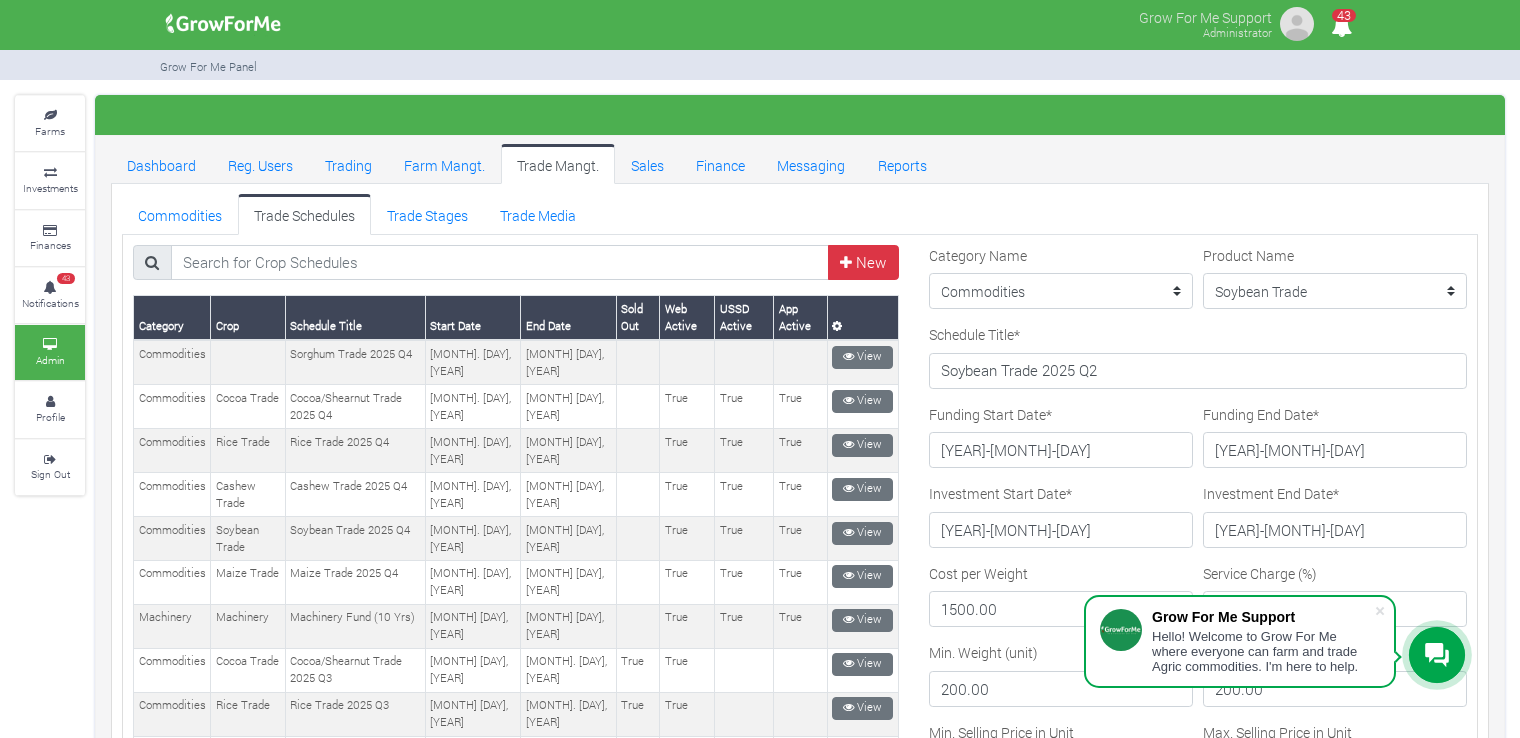 scroll, scrollTop: 0, scrollLeft: 0, axis: both 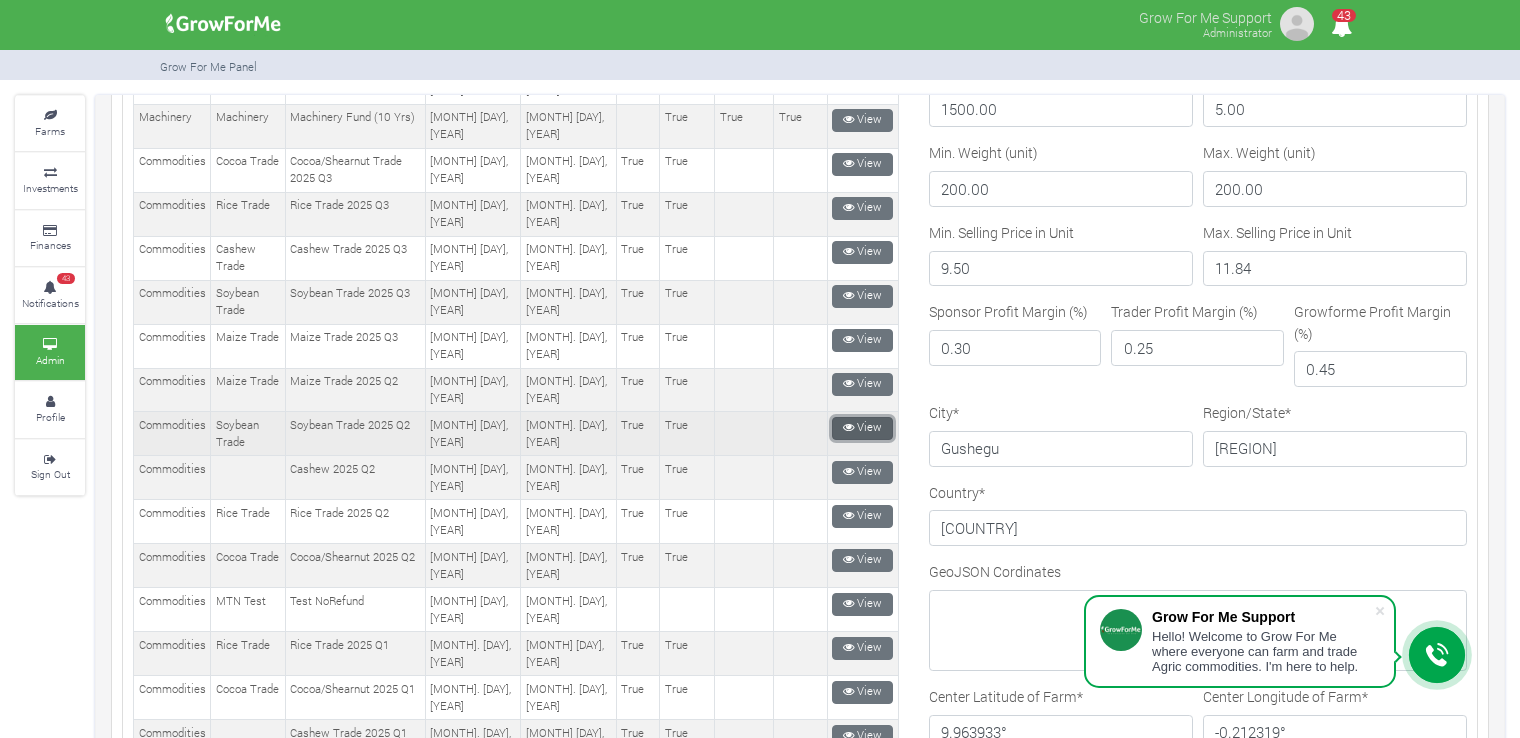 click on "View" at bounding box center [862, 428] 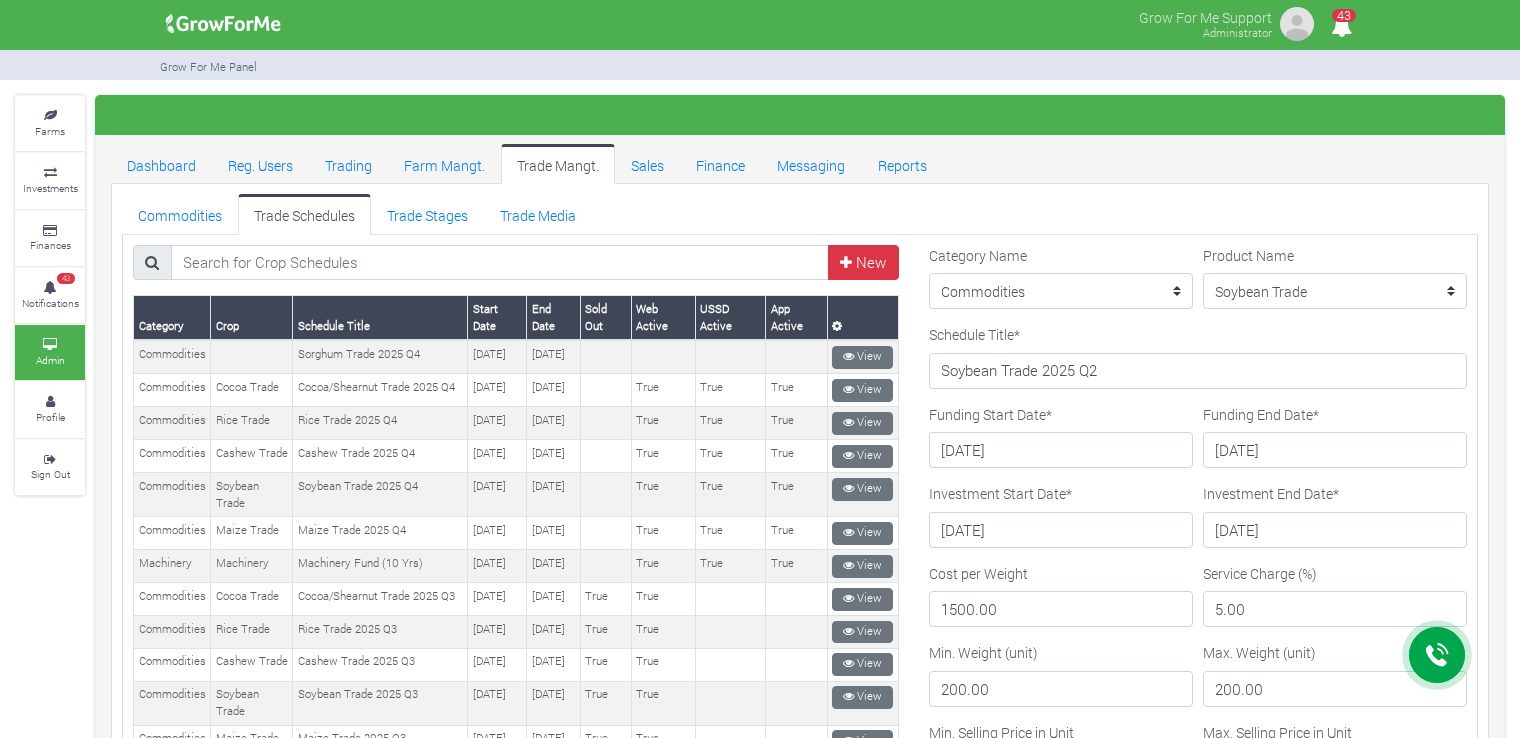 scroll, scrollTop: 0, scrollLeft: 0, axis: both 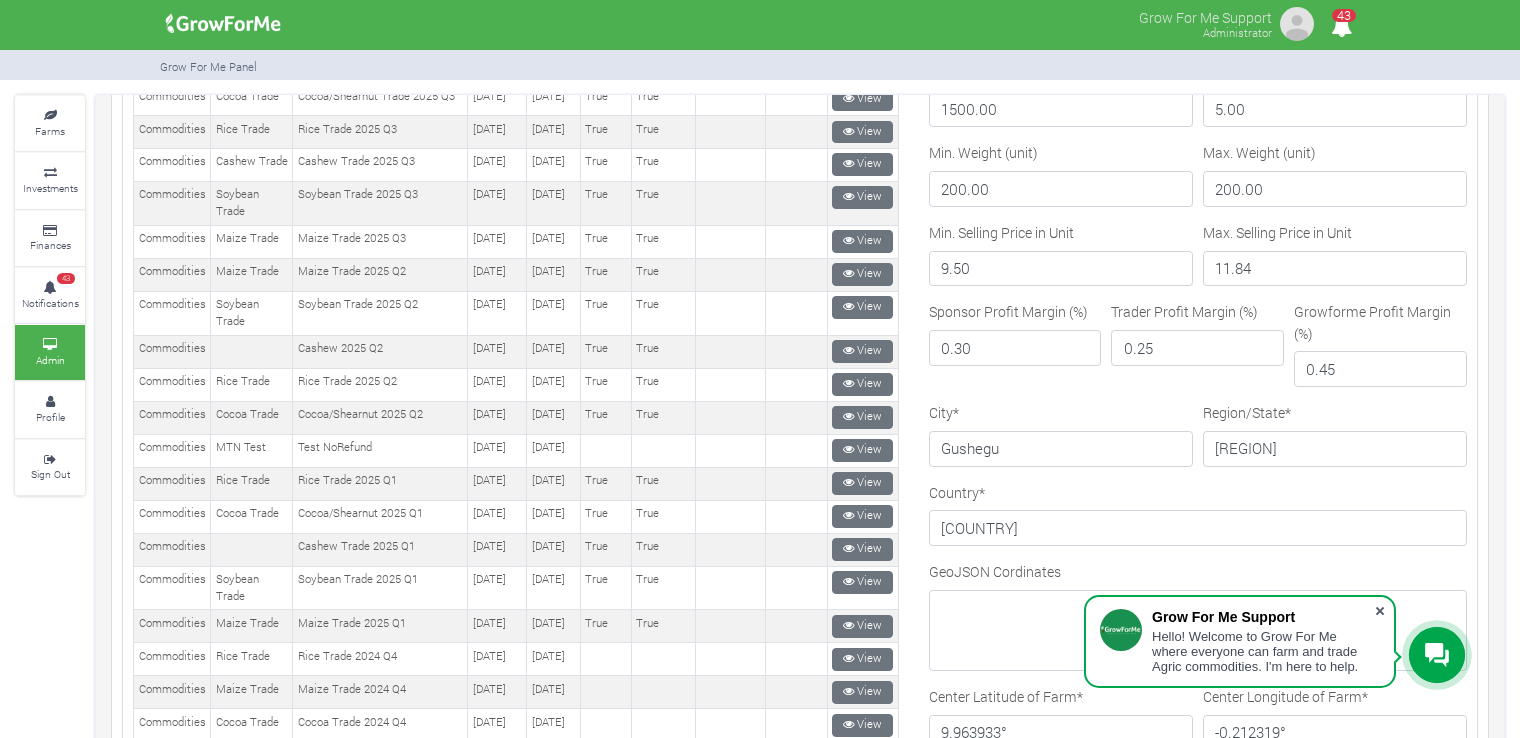 click at bounding box center (1380, 611) 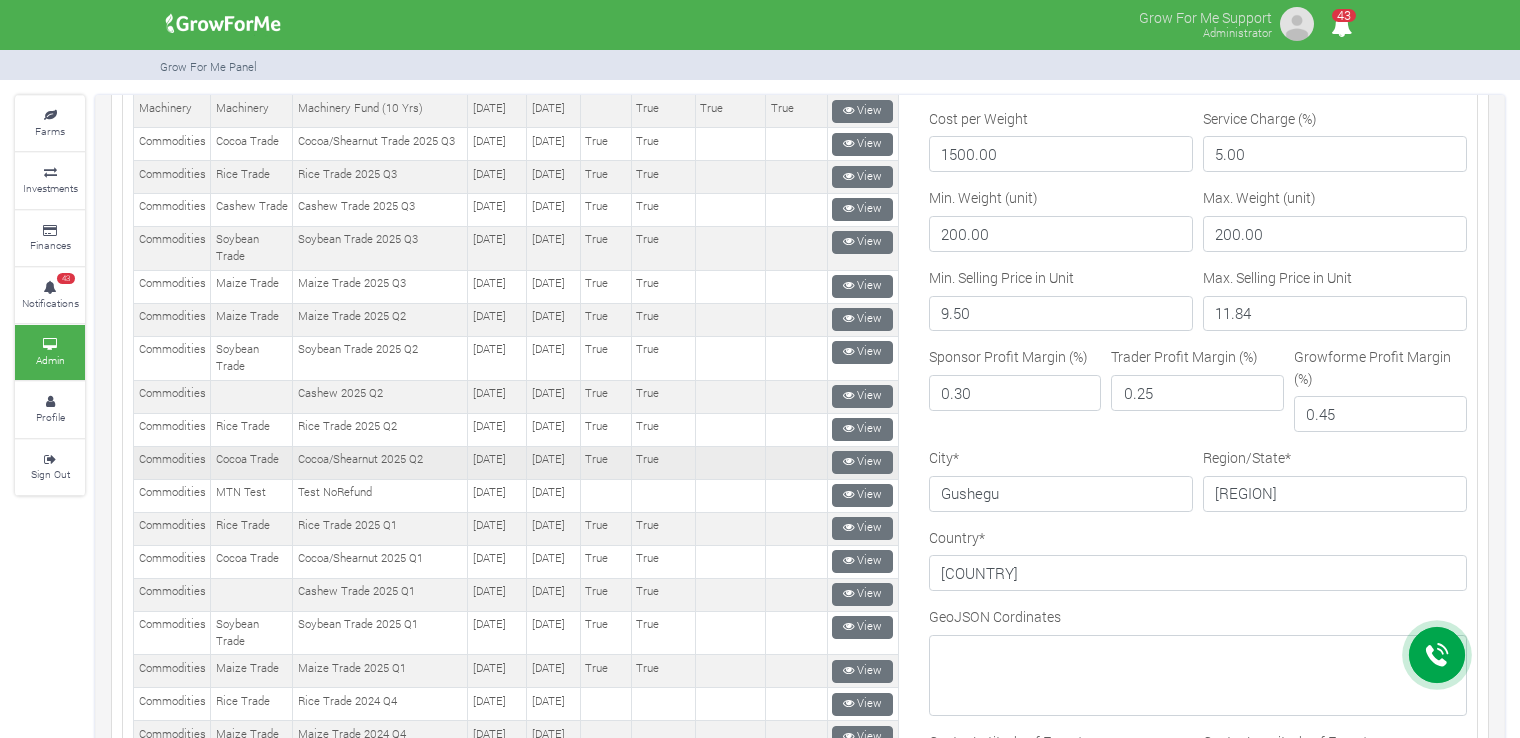 scroll, scrollTop: 500, scrollLeft: 0, axis: vertical 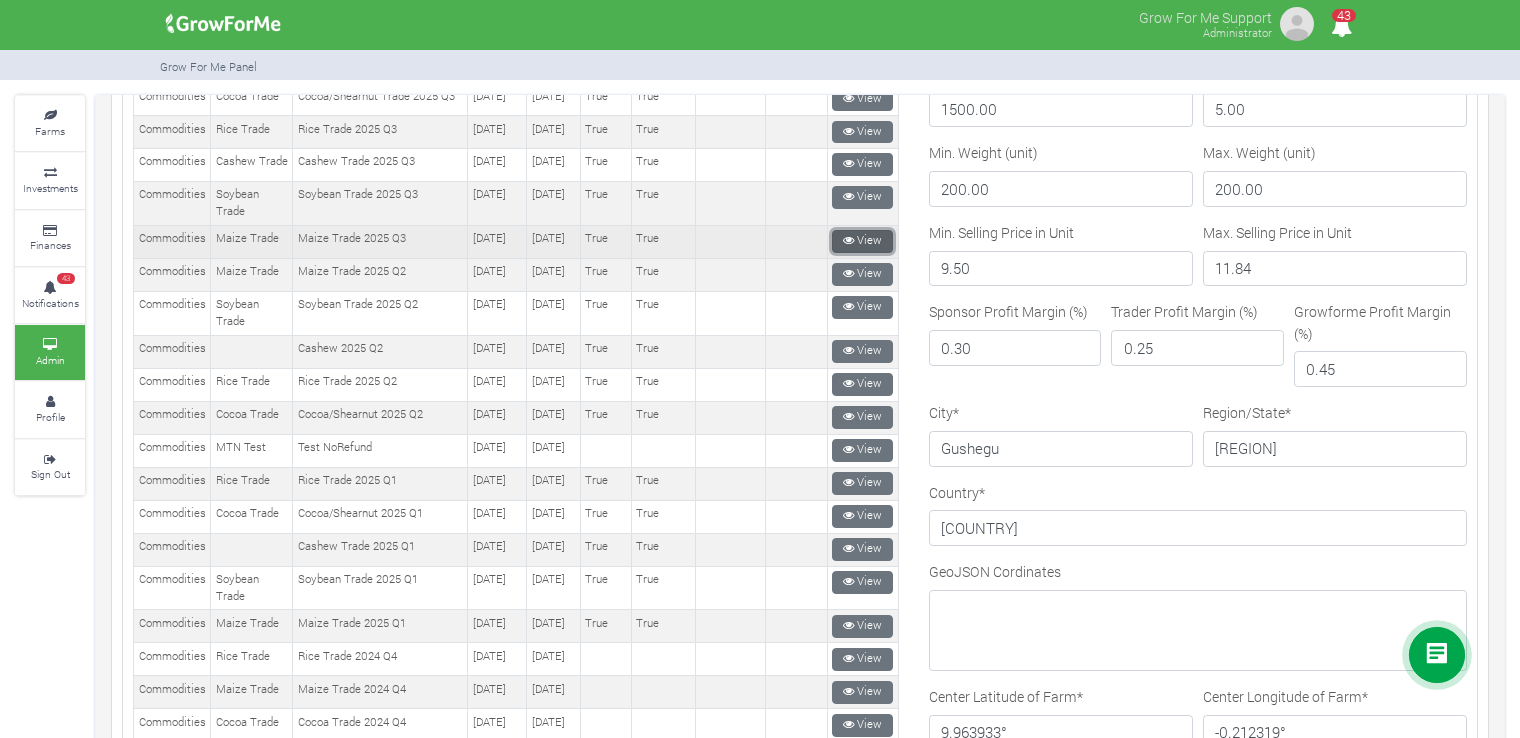 click on "View" at bounding box center (862, 241) 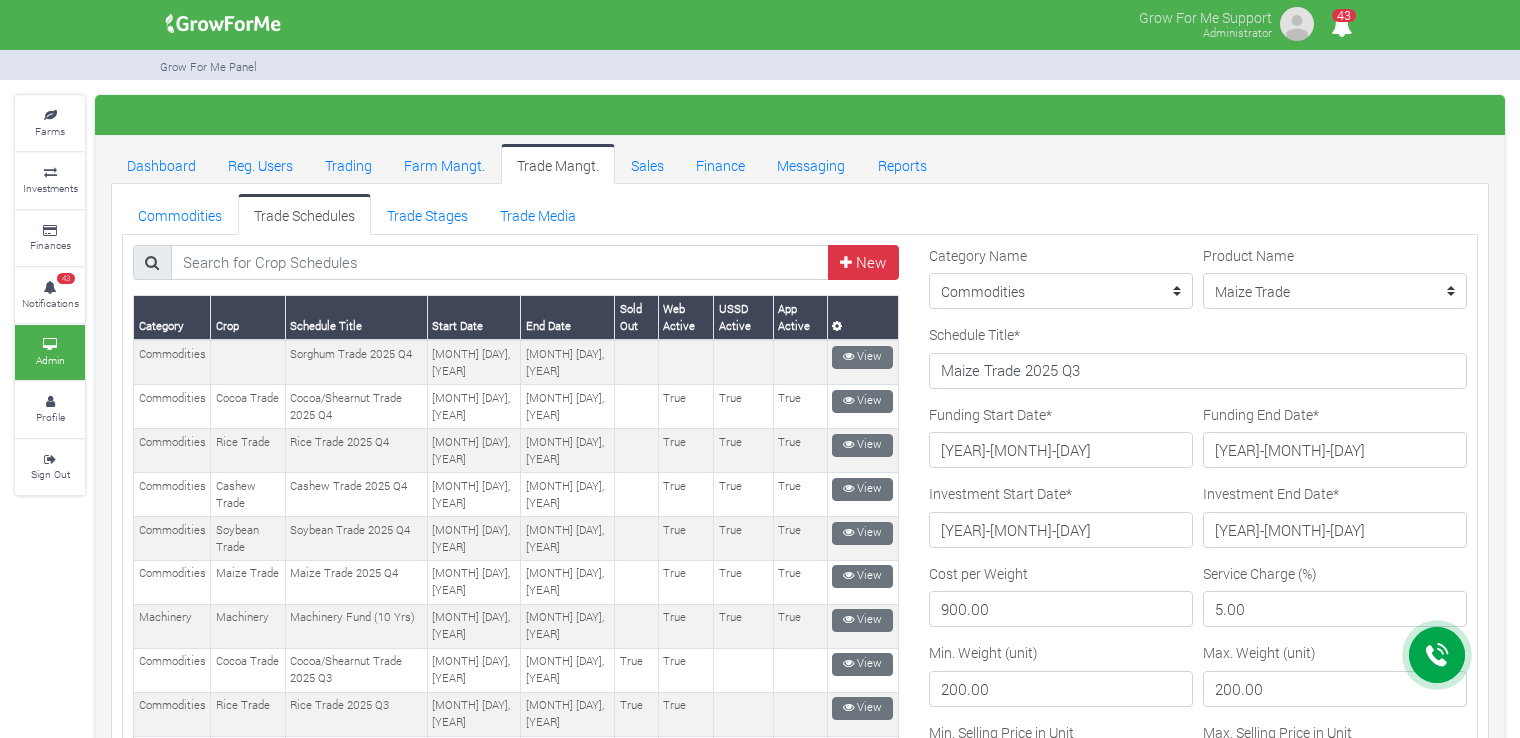 scroll, scrollTop: 0, scrollLeft: 0, axis: both 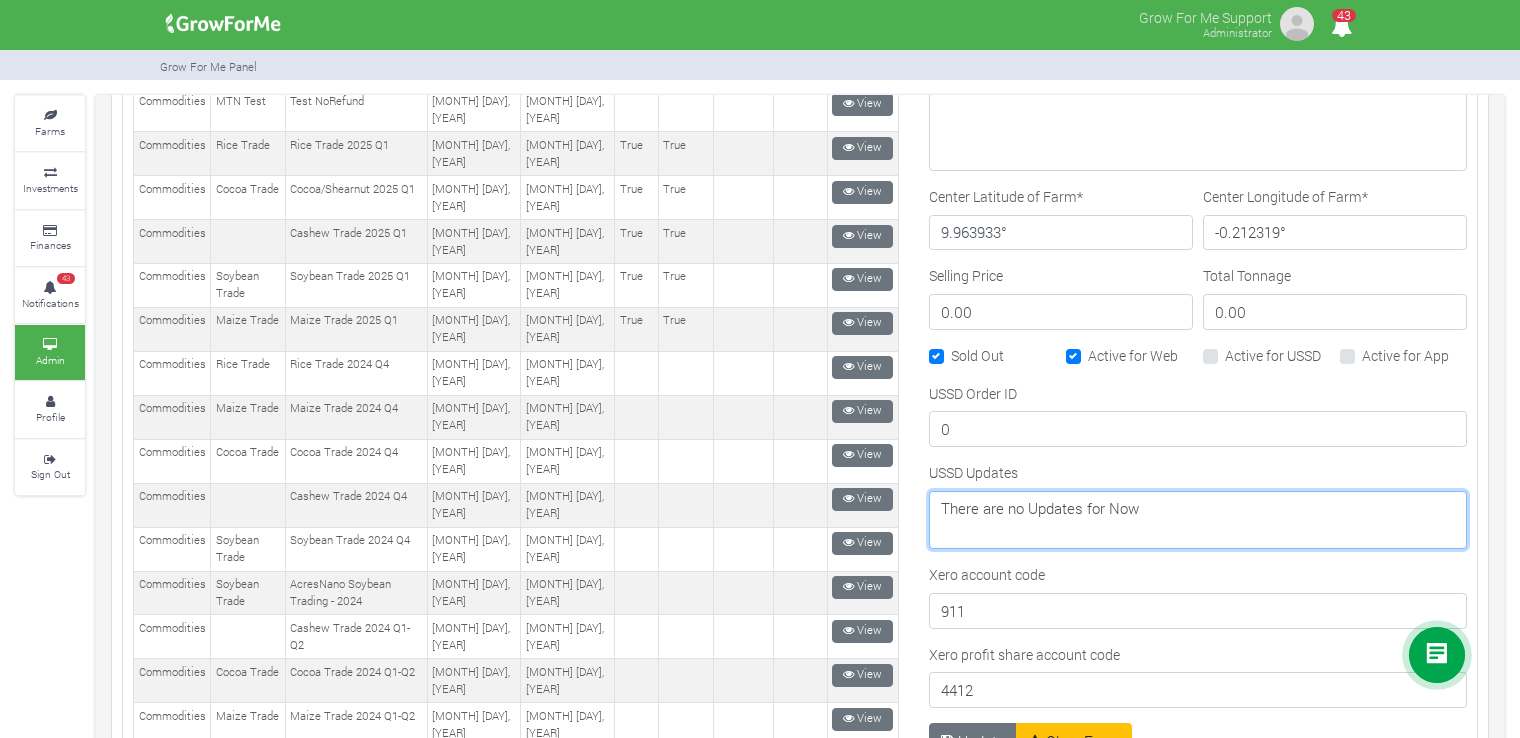 drag, startPoint x: 1144, startPoint y: 508, endPoint x: 1084, endPoint y: 507, distance: 60.00833 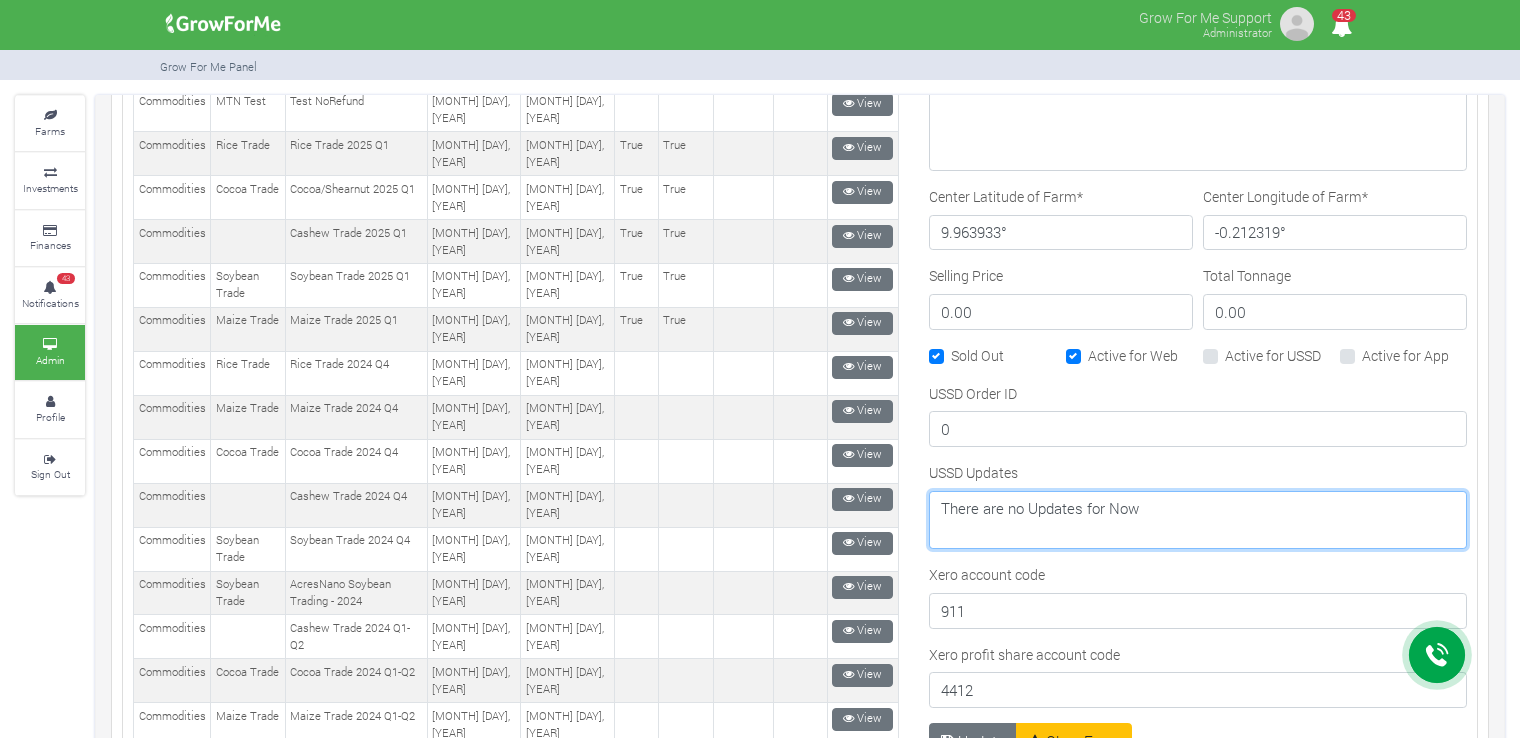 click on "There are no Updates for Now" at bounding box center [1198, 520] 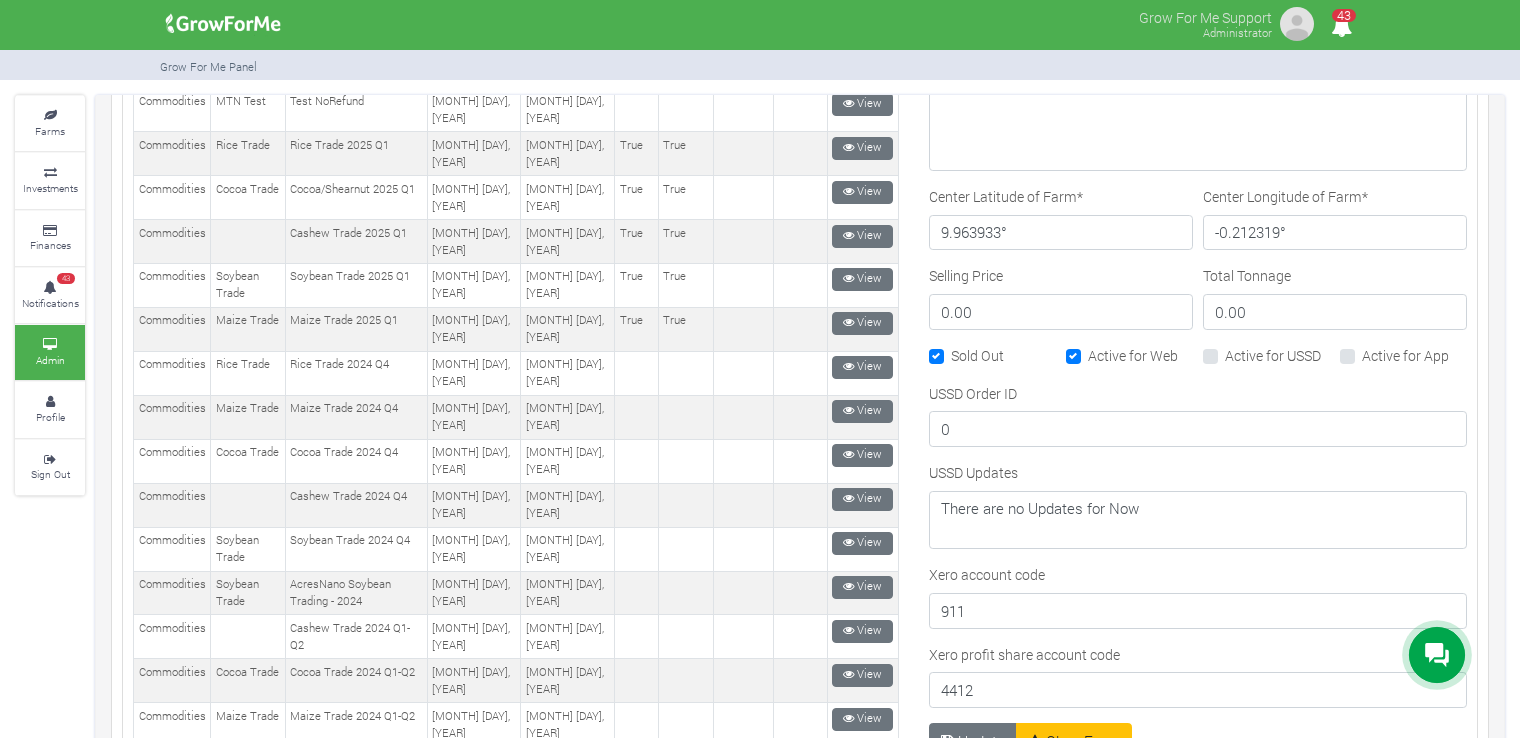 click on "USSD Updates
There are no Updates for Now" at bounding box center [1198, 505] 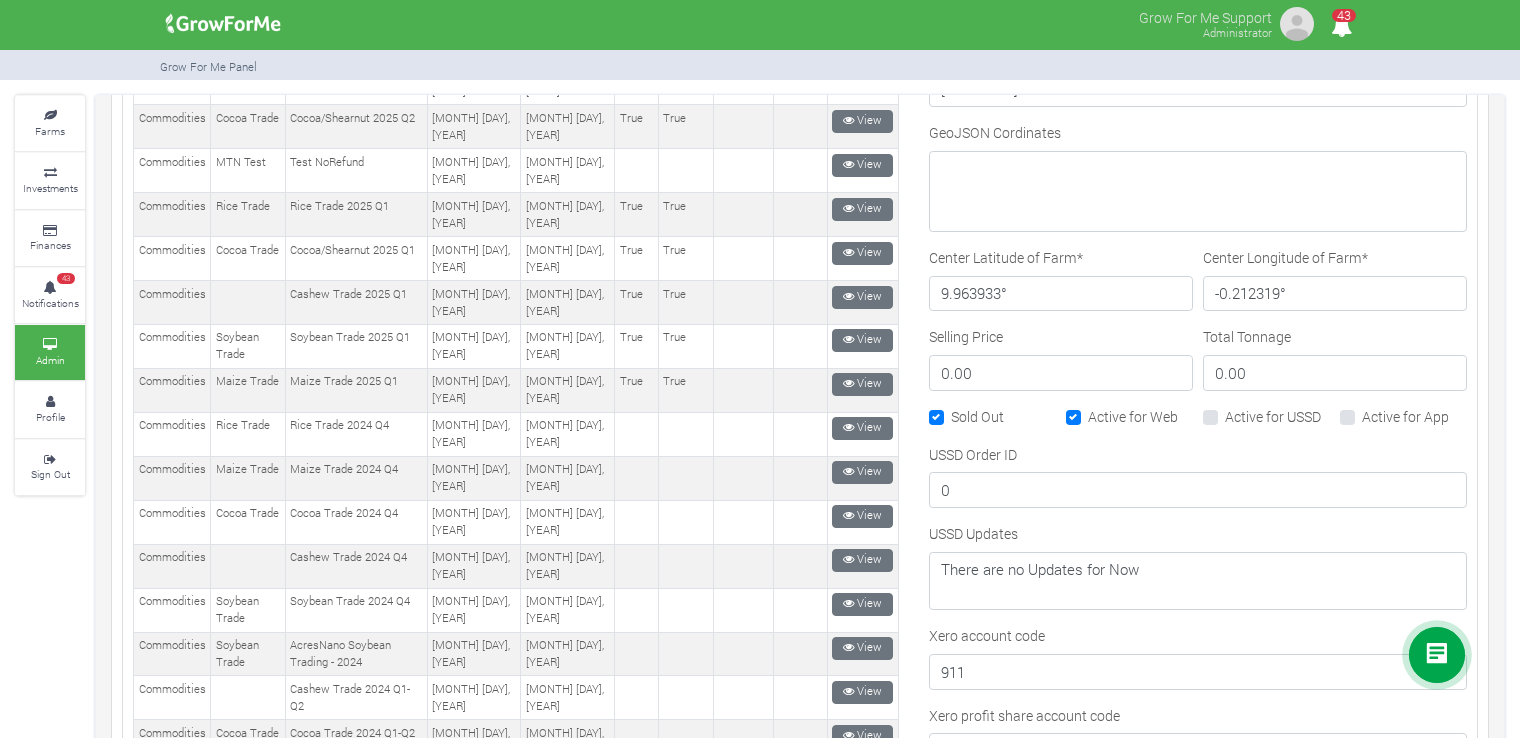 scroll, scrollTop: 1100, scrollLeft: 0, axis: vertical 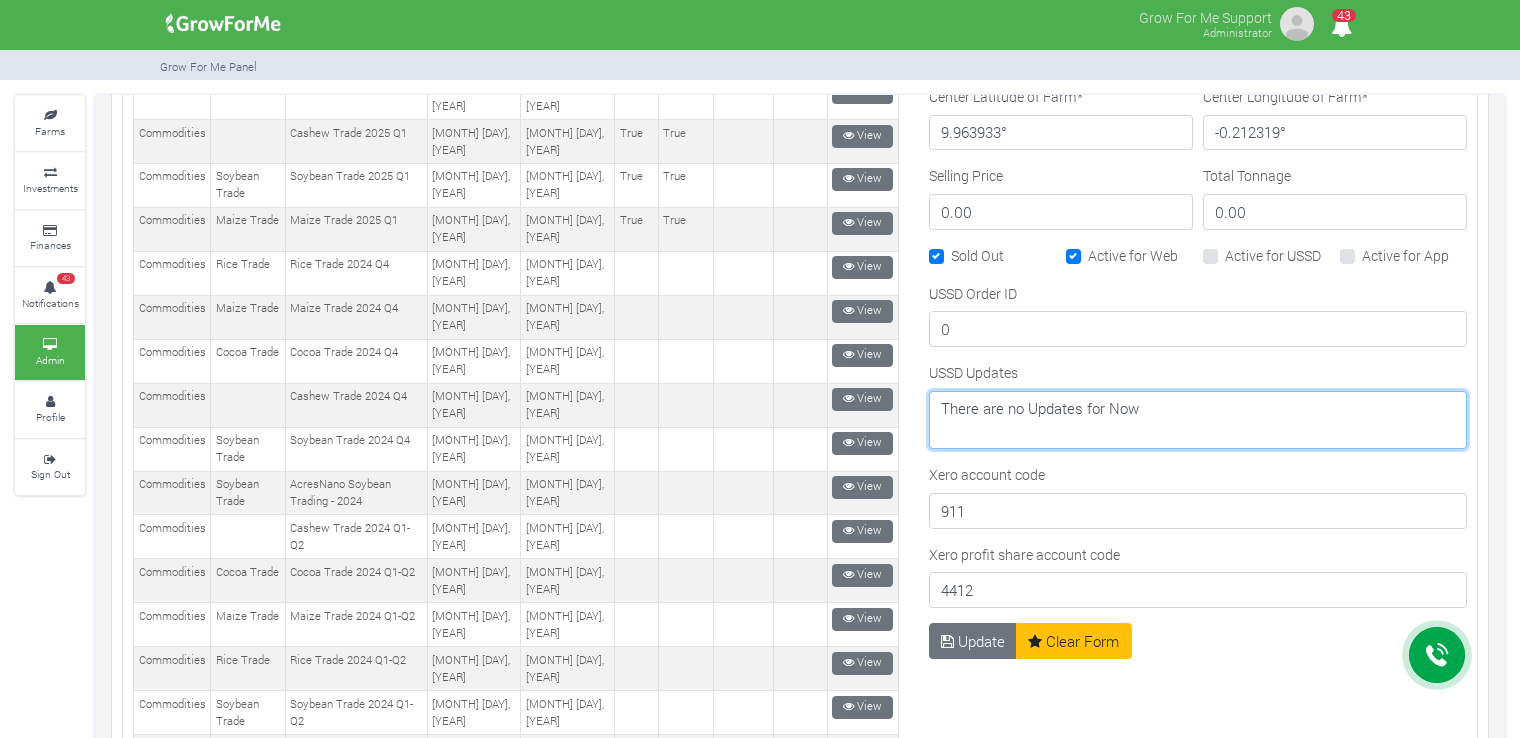 click on "There are no Updates for Now" at bounding box center [1198, 420] 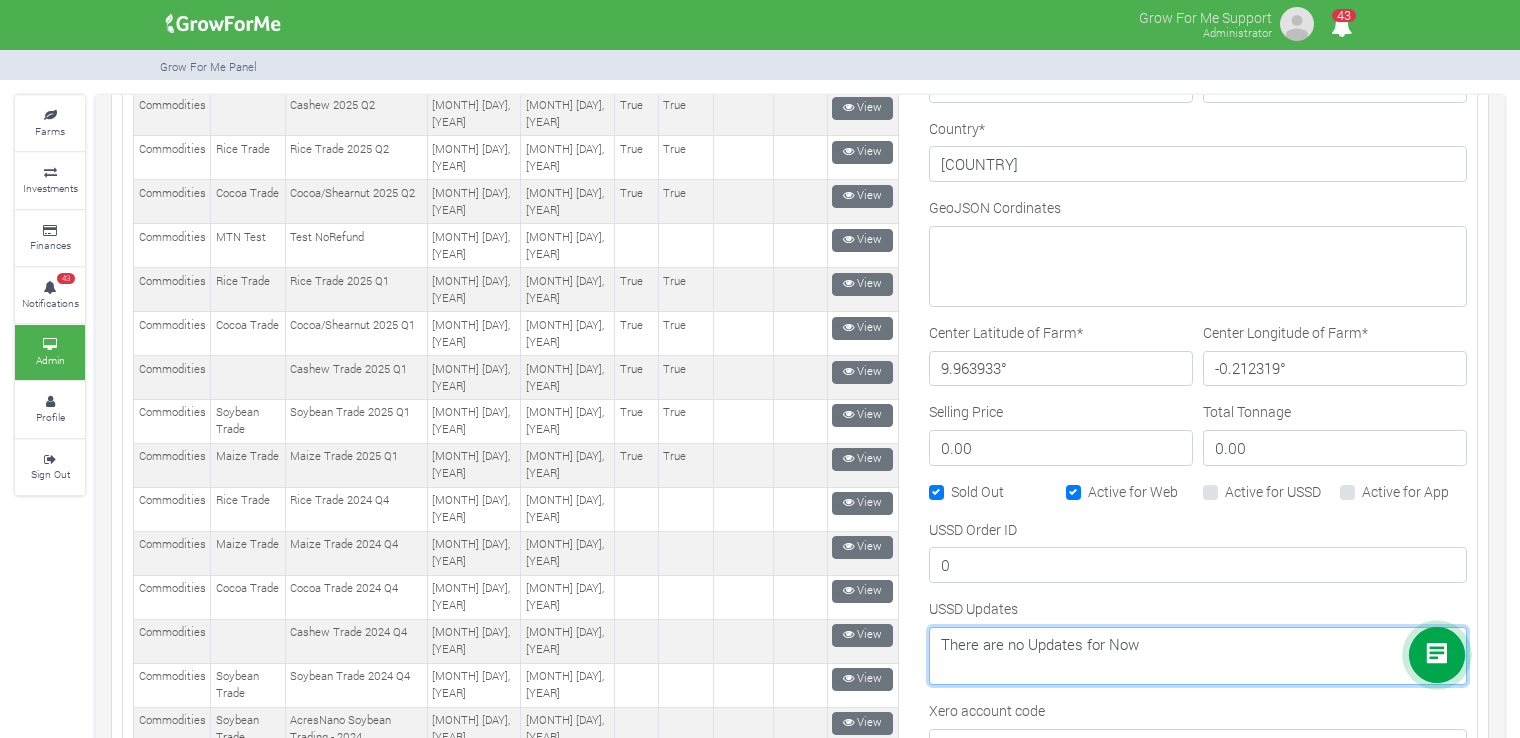 scroll, scrollTop: 1000, scrollLeft: 0, axis: vertical 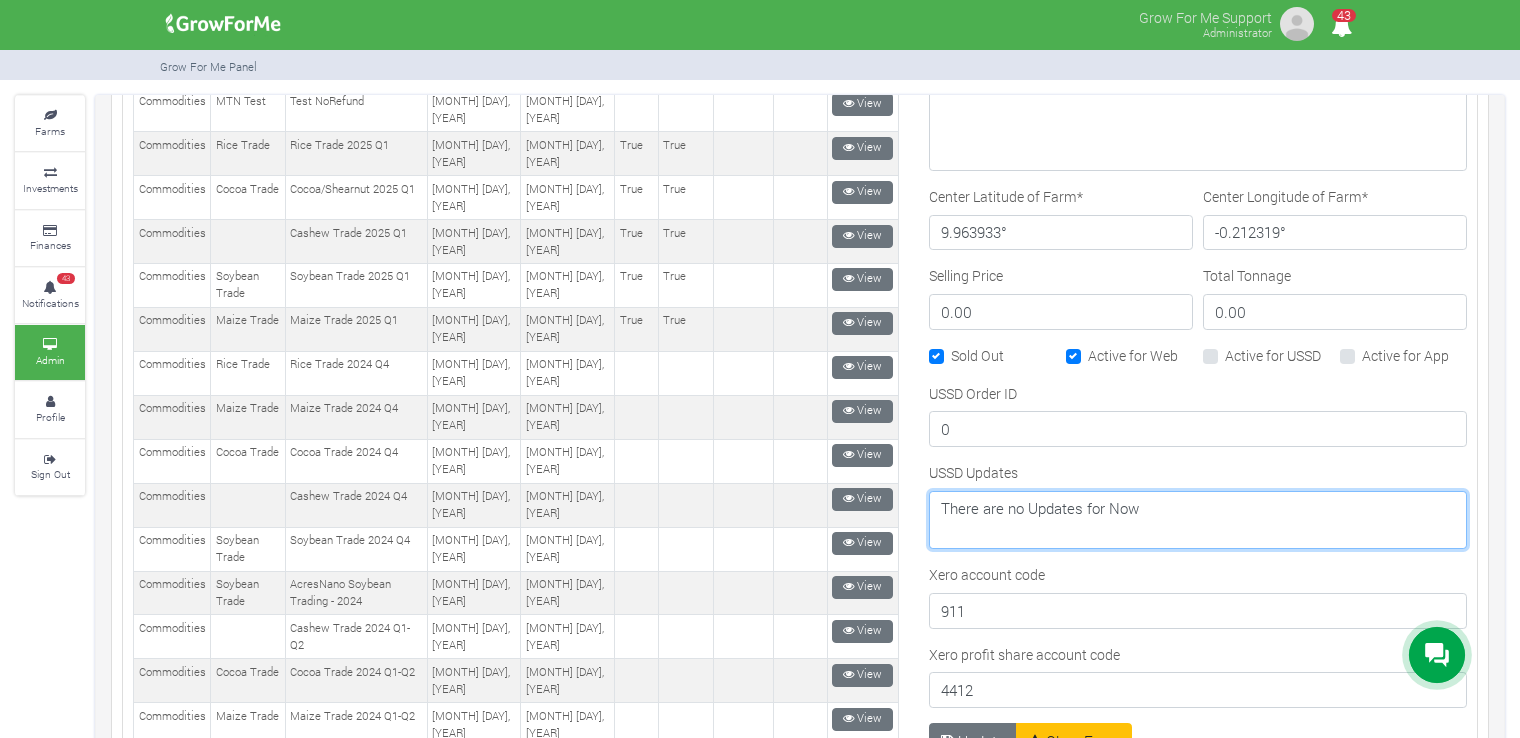 drag, startPoint x: 1136, startPoint y: 505, endPoint x: 928, endPoint y: 511, distance: 208.08652 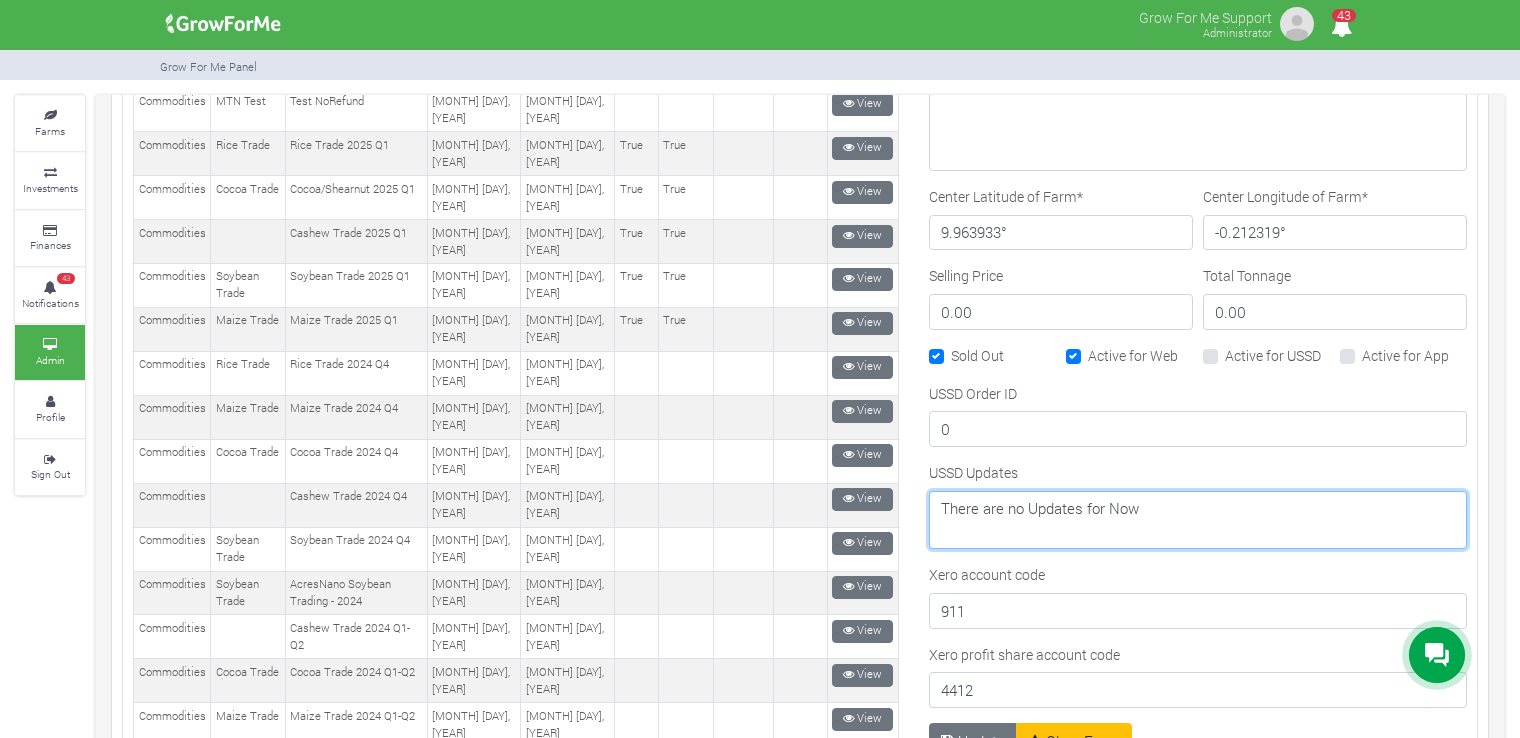 click on "There are no Updates for Now" at bounding box center [1198, 520] 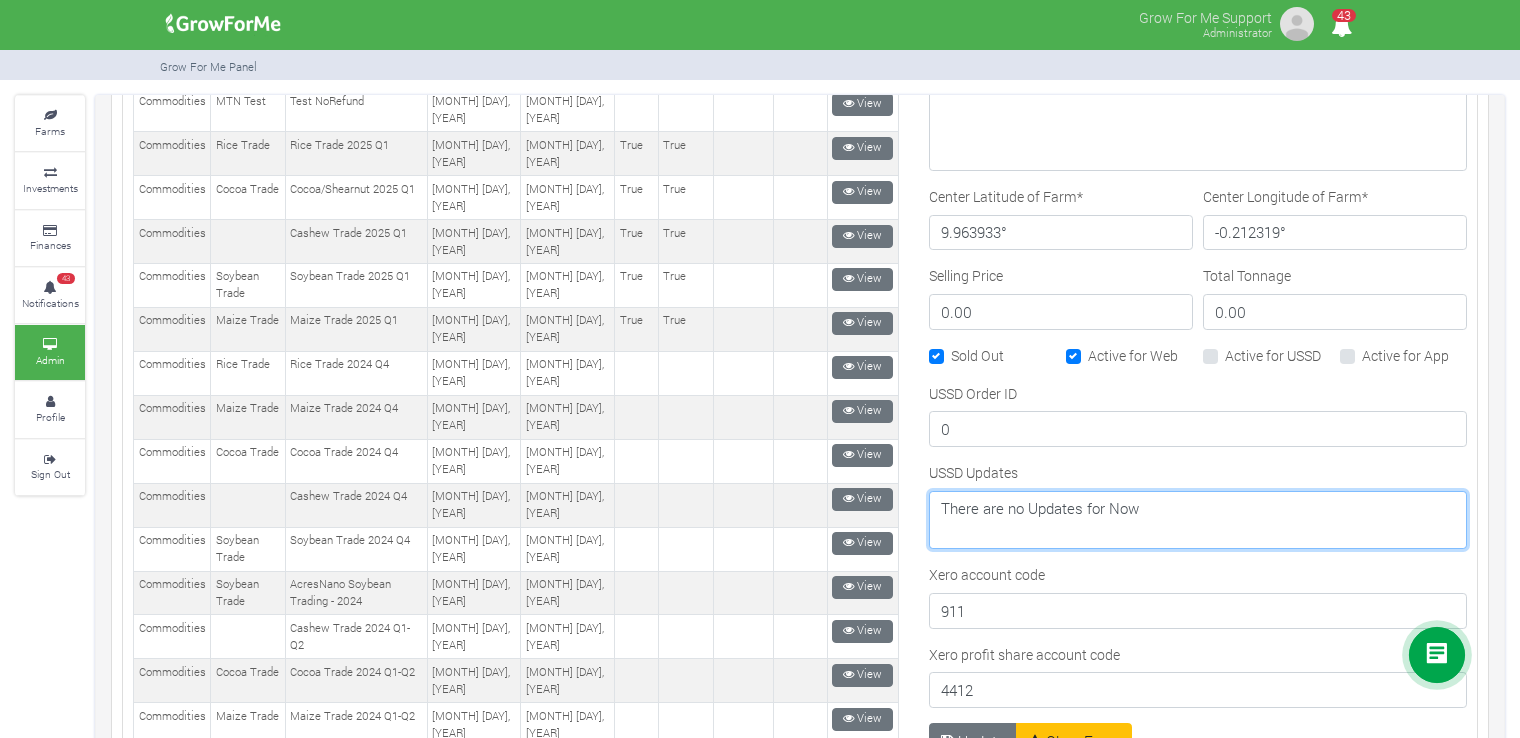 paste on "July commodity trade activities ended with a total traded volume 142.25 metric tonnes. Expected profit averaging 9.03%" 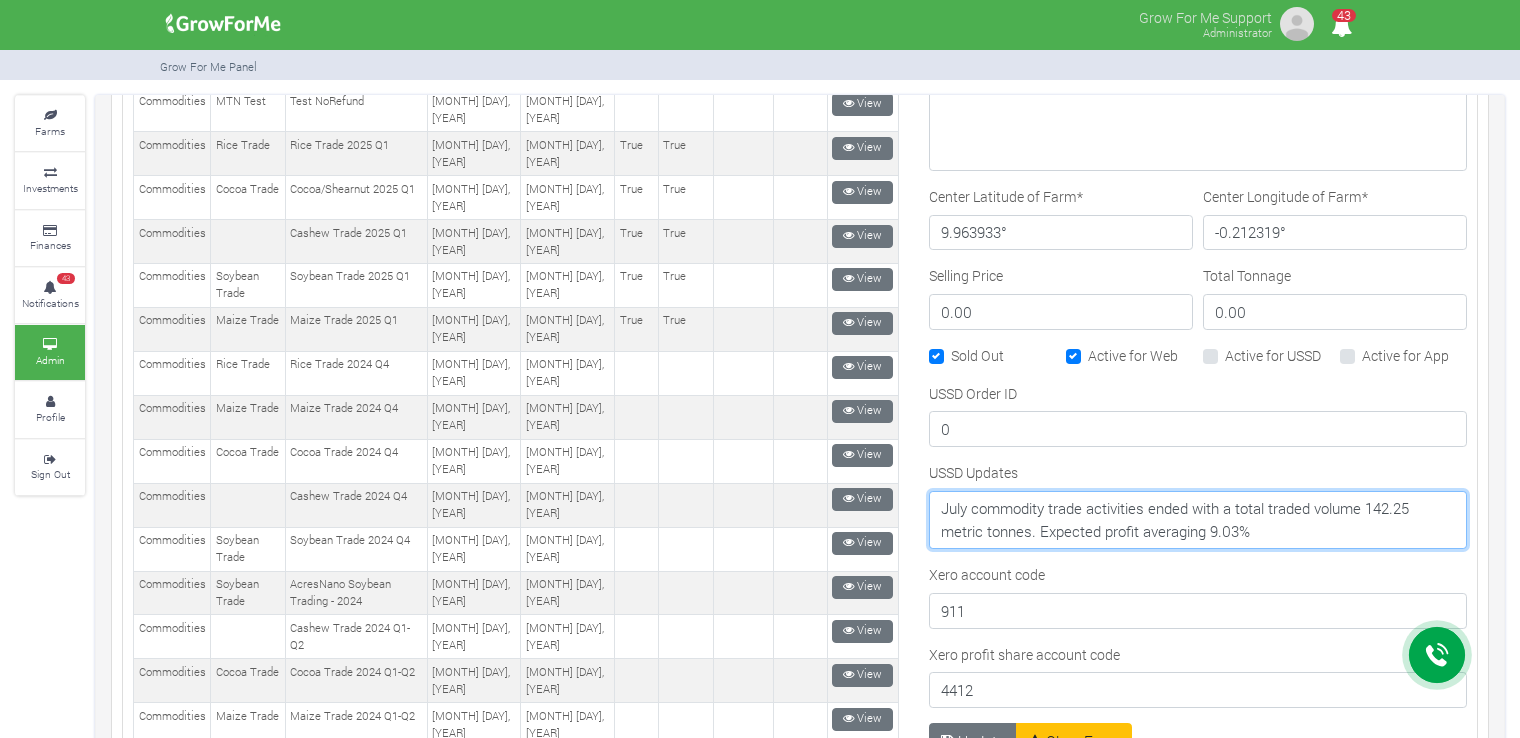click on "There are no Updates for Now" at bounding box center (1198, 520) 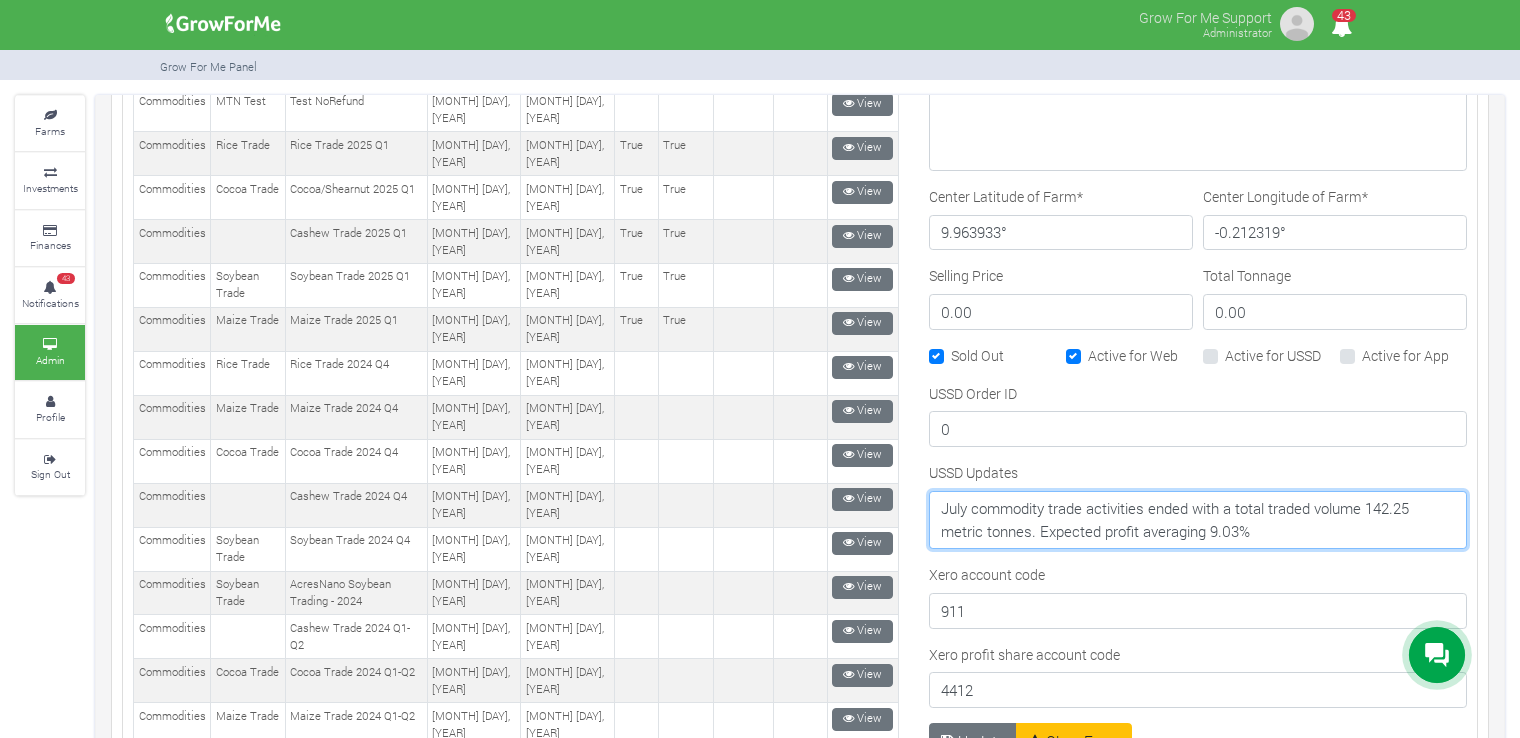 scroll, scrollTop: 1200, scrollLeft: 0, axis: vertical 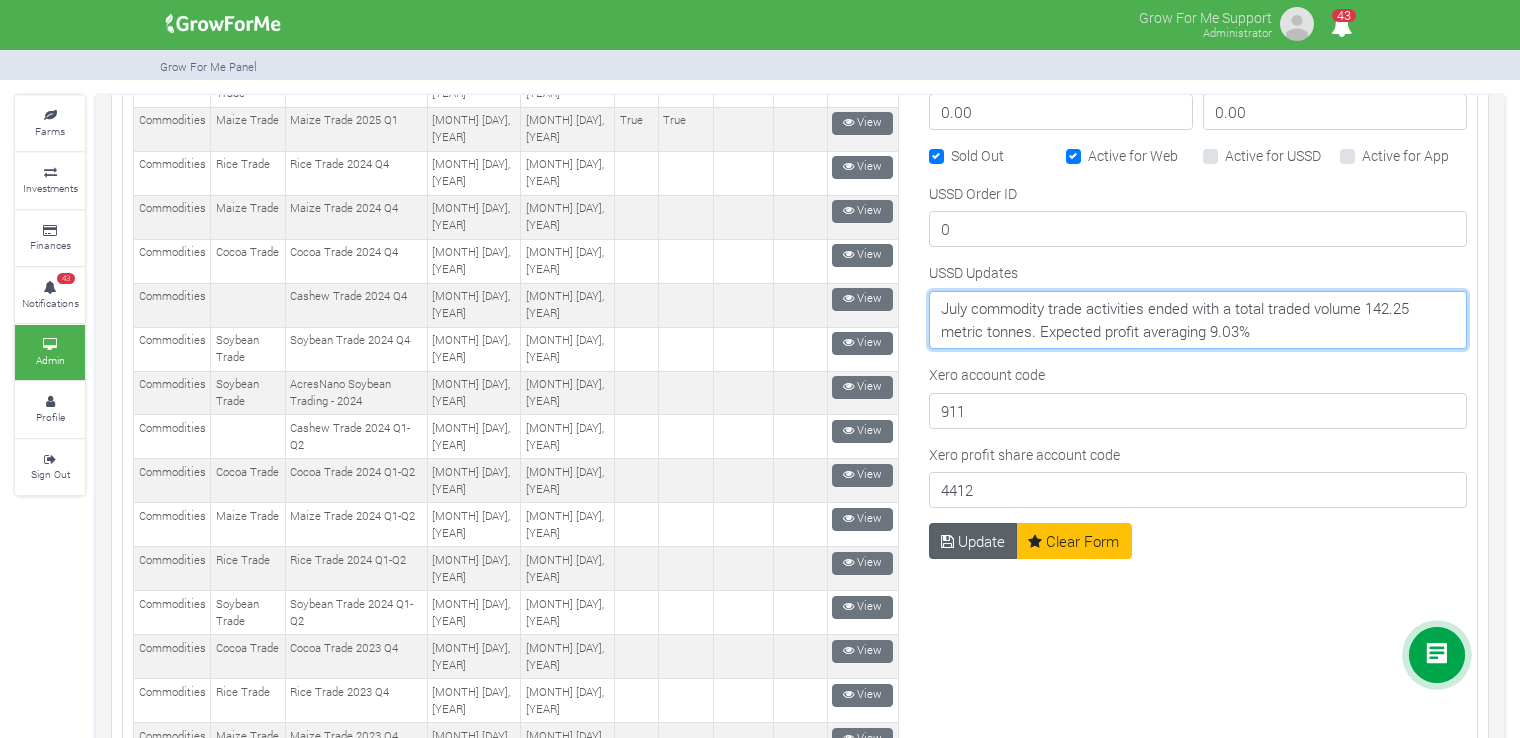 type on "July commodity trade activities ended with a total traded volume 142.25 metric tonnes. Expected profit averaging 9.03%" 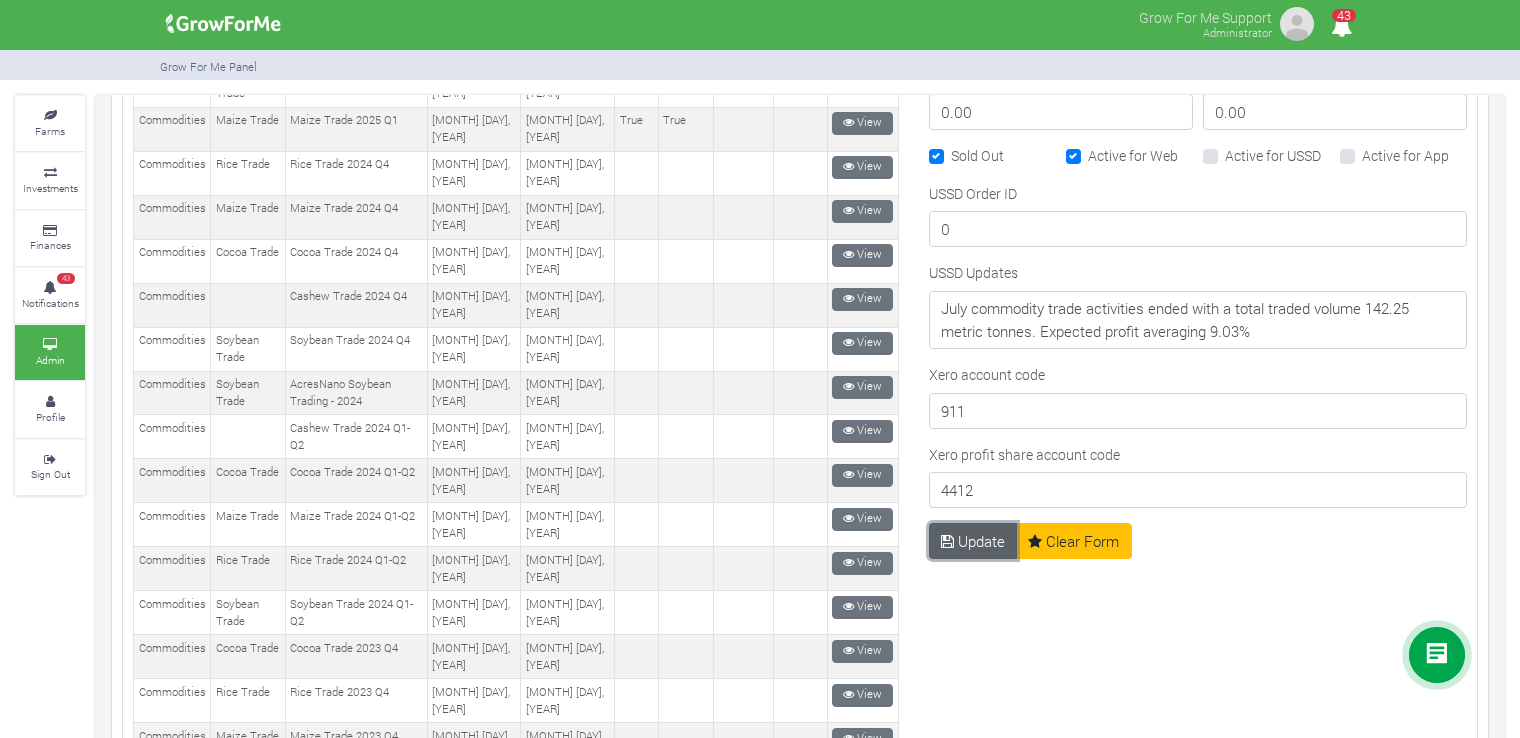 click on "Update" at bounding box center (973, 541) 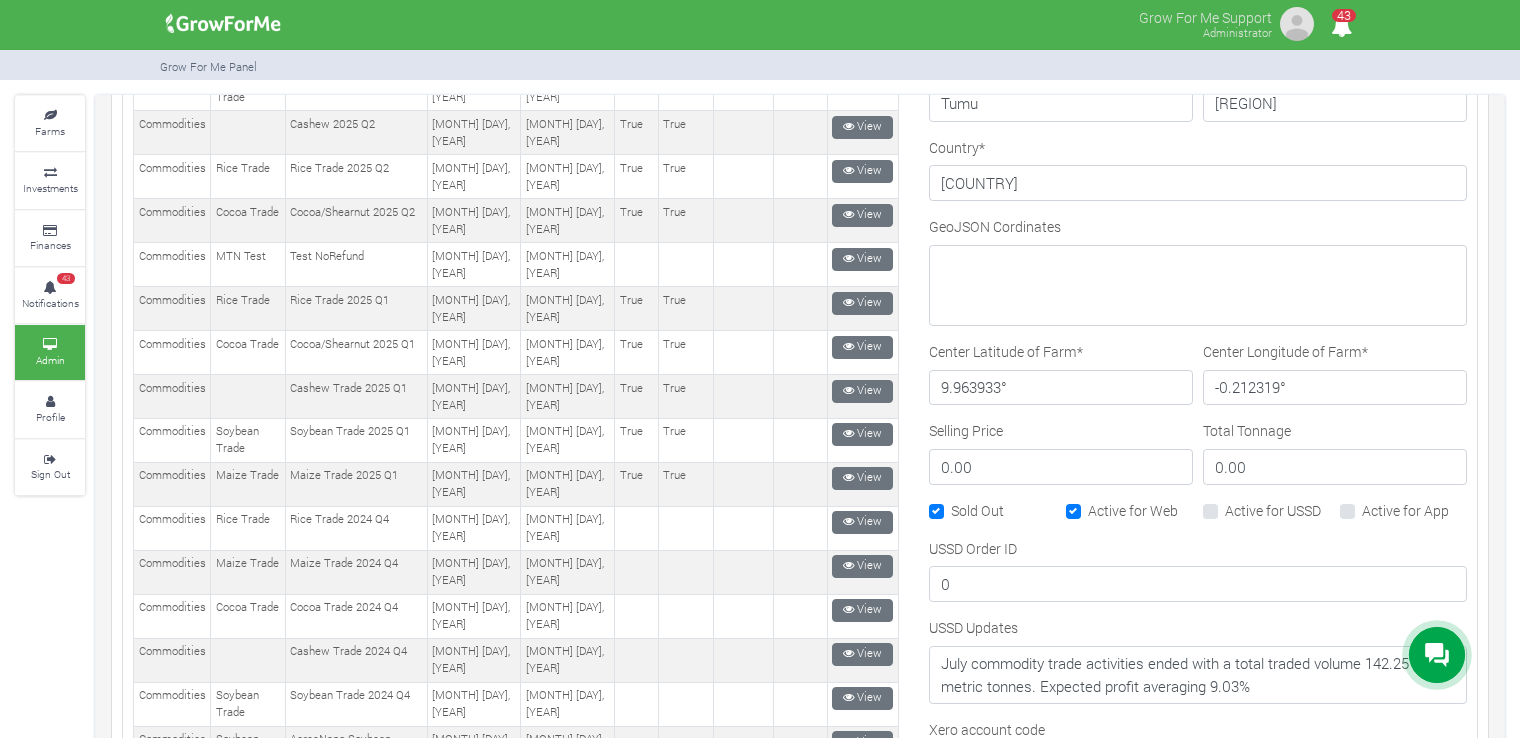 scroll, scrollTop: 800, scrollLeft: 0, axis: vertical 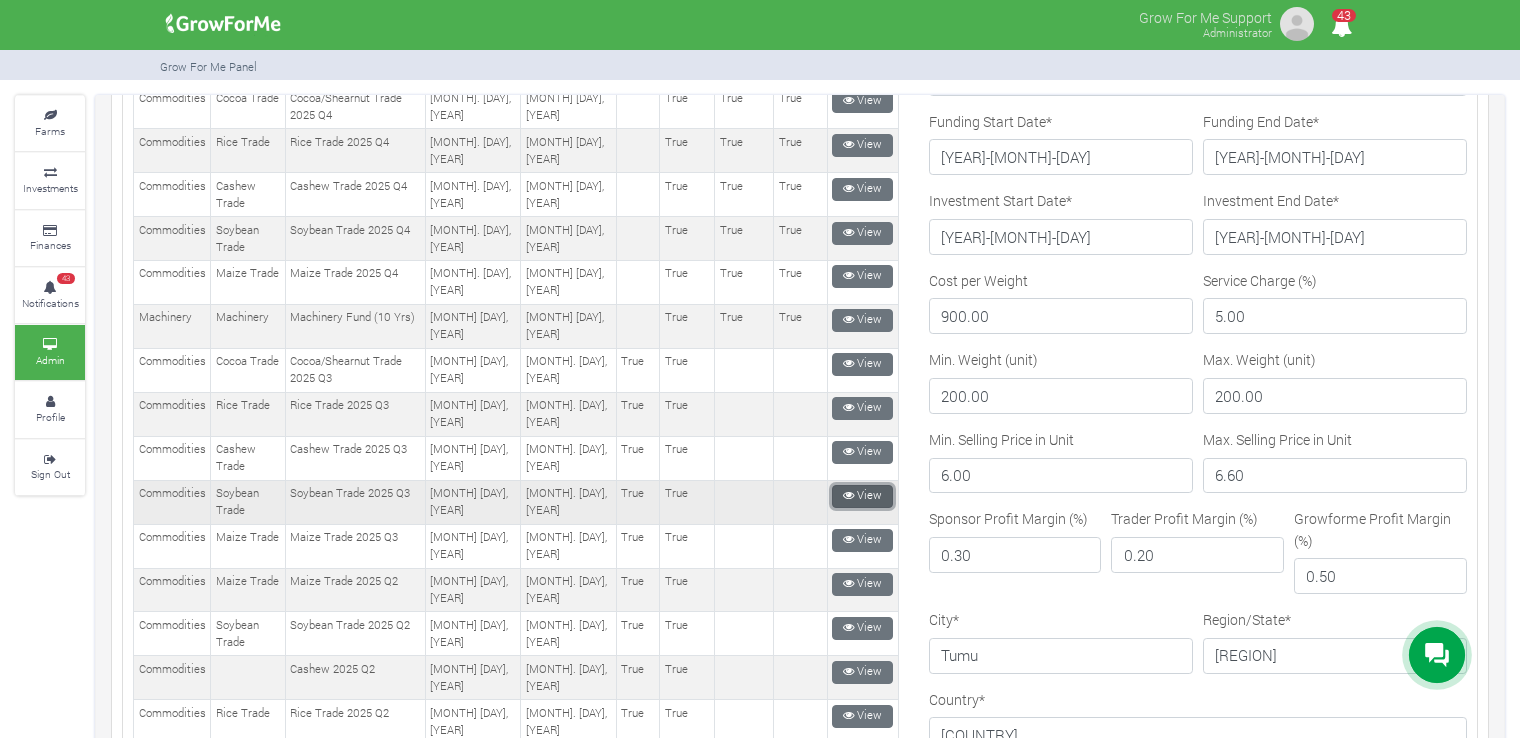 click on "View" at bounding box center [862, 496] 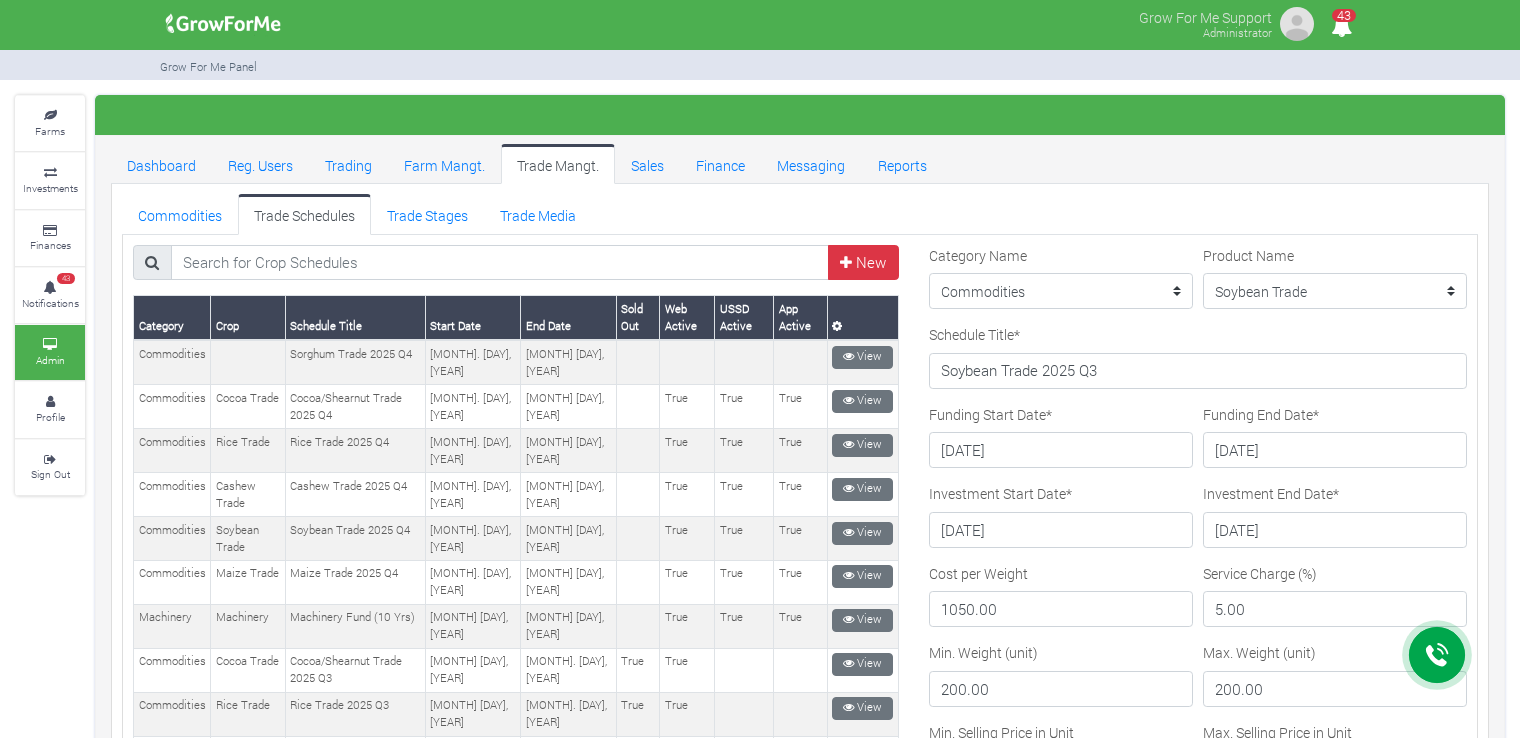 scroll, scrollTop: 0, scrollLeft: 0, axis: both 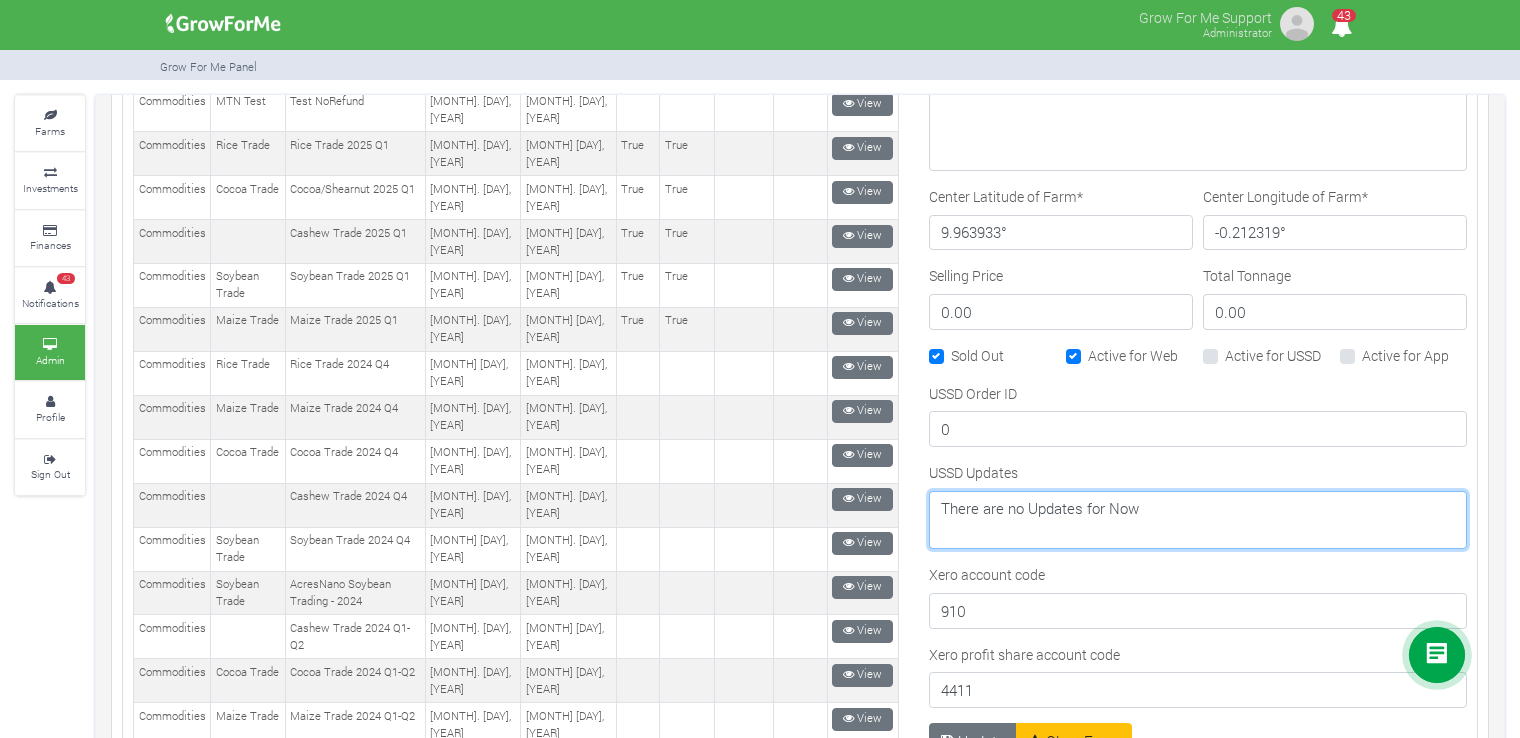 drag, startPoint x: 1143, startPoint y: 501, endPoint x: 928, endPoint y: 501, distance: 215 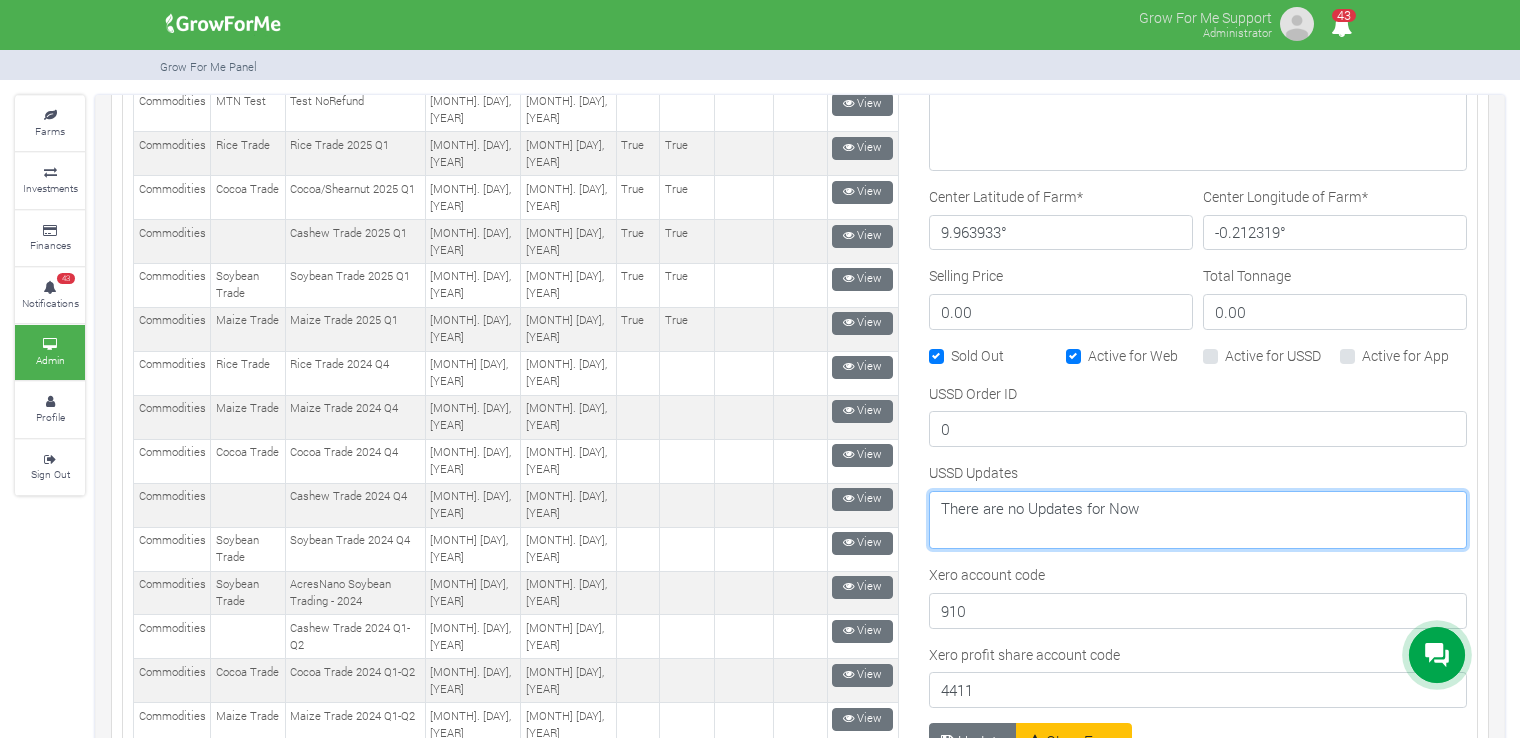 paste on "July commodity trade activities ended with a total traded volume 142.25 metric tonnes. Expected profit averaging 9.03%" 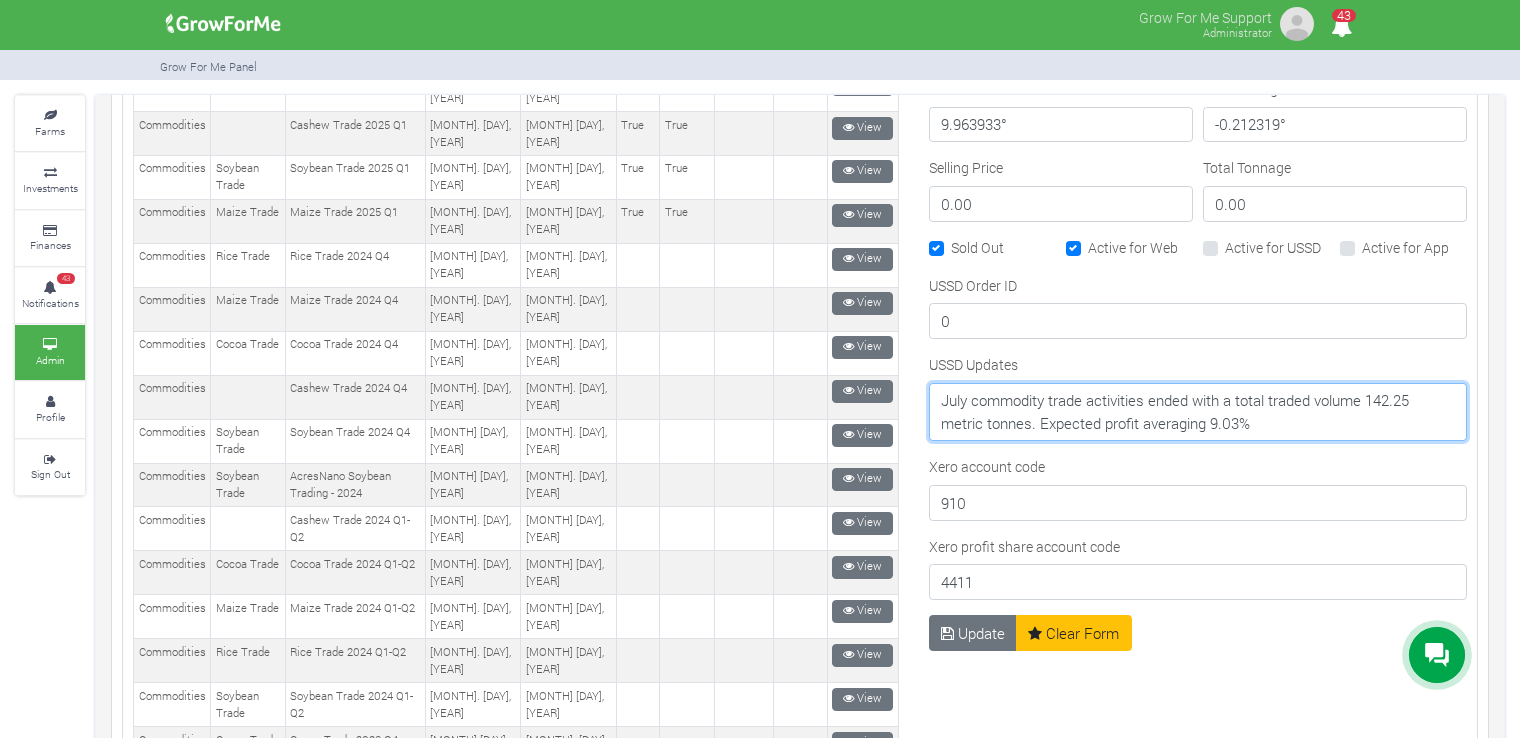scroll, scrollTop: 1200, scrollLeft: 0, axis: vertical 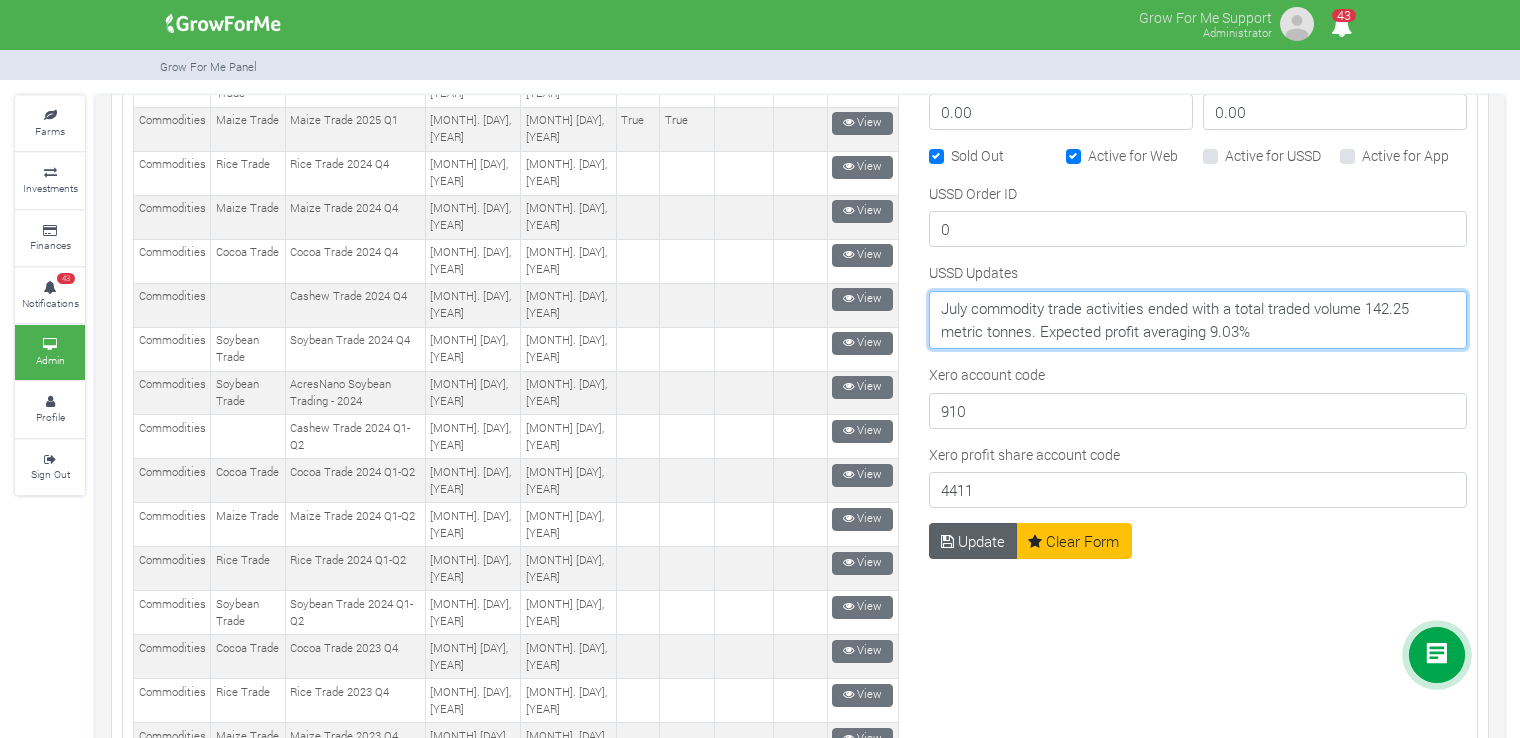 type on "July commodity trade activities ended with a total traded volume 142.25 metric tonnes. Expected profit averaging 9.03%" 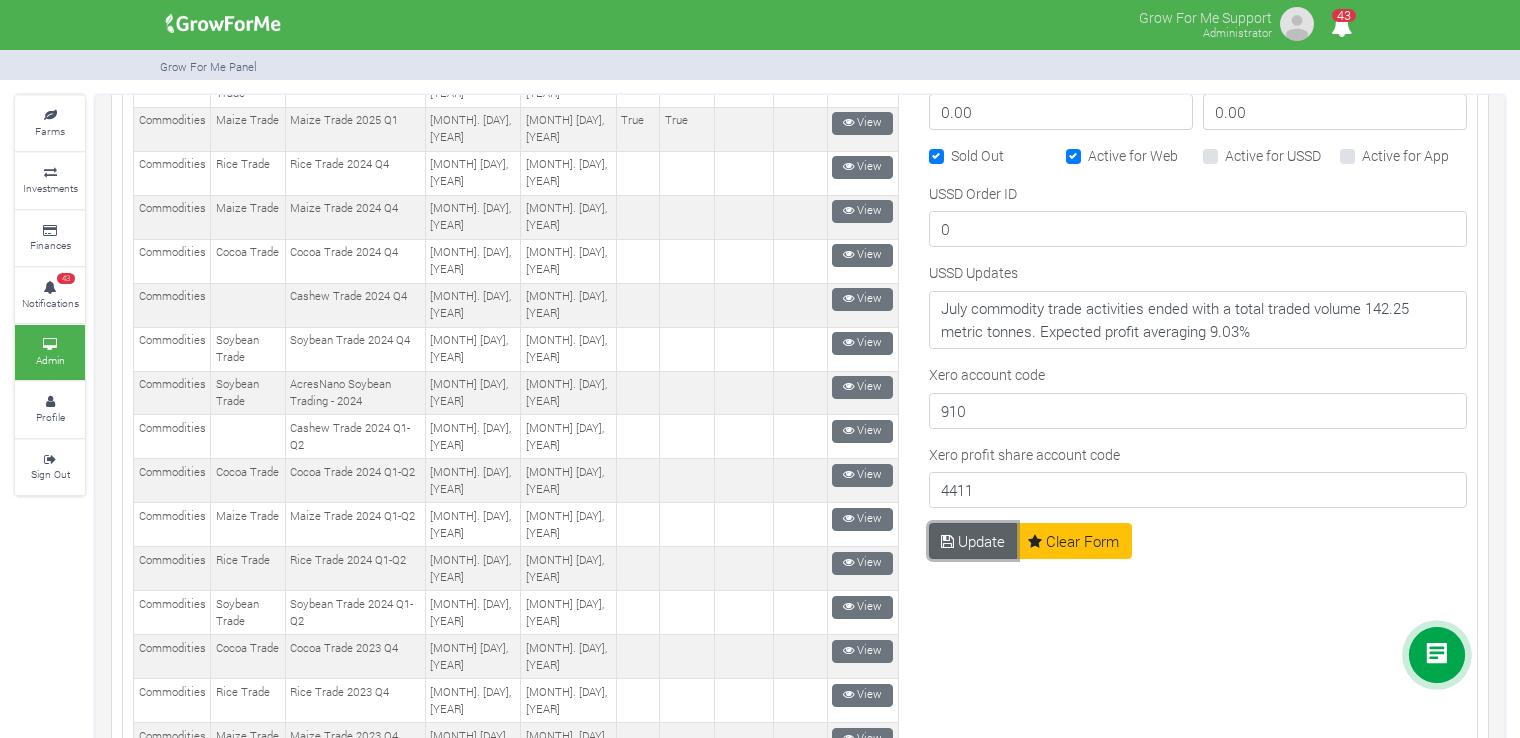 click on "Update" at bounding box center (973, 541) 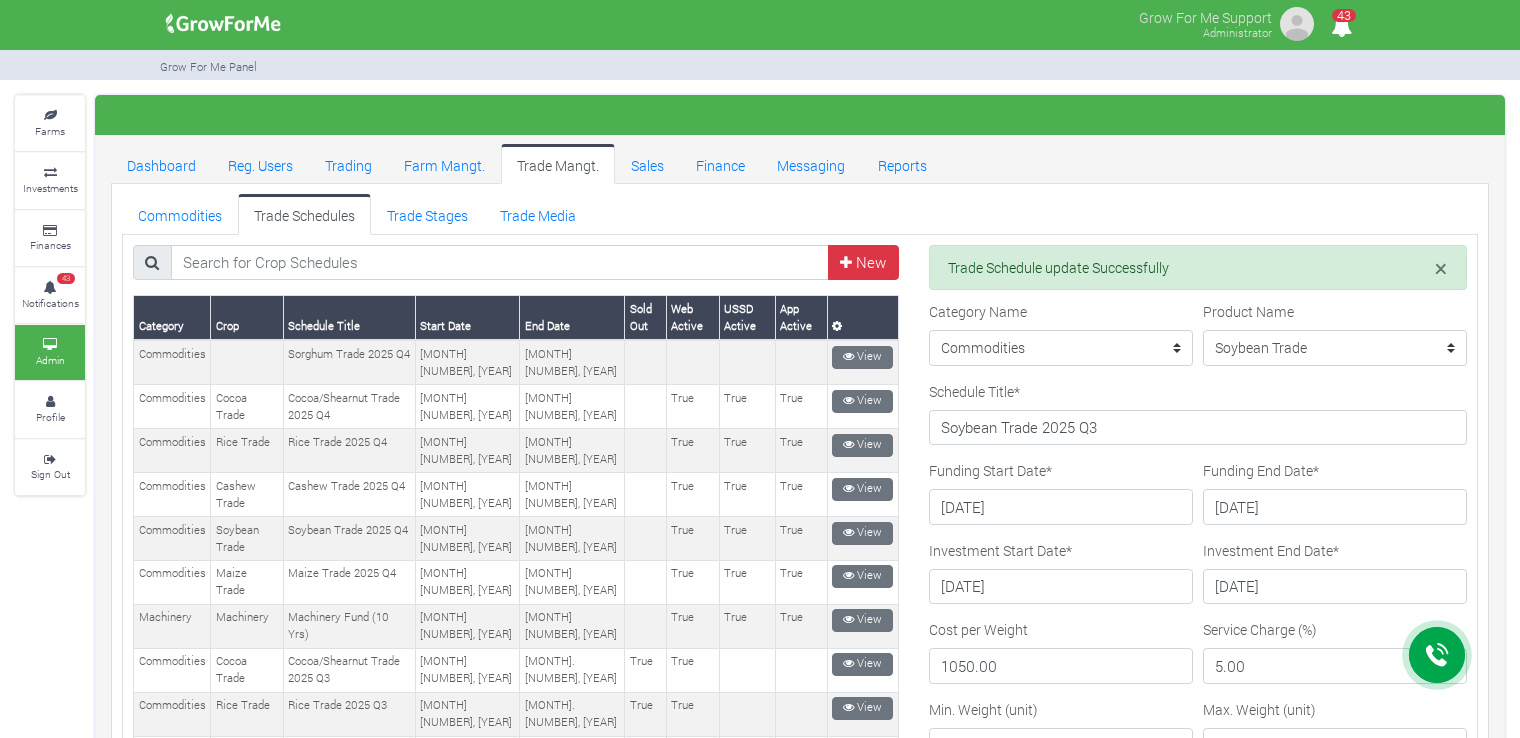 scroll, scrollTop: 0, scrollLeft: 0, axis: both 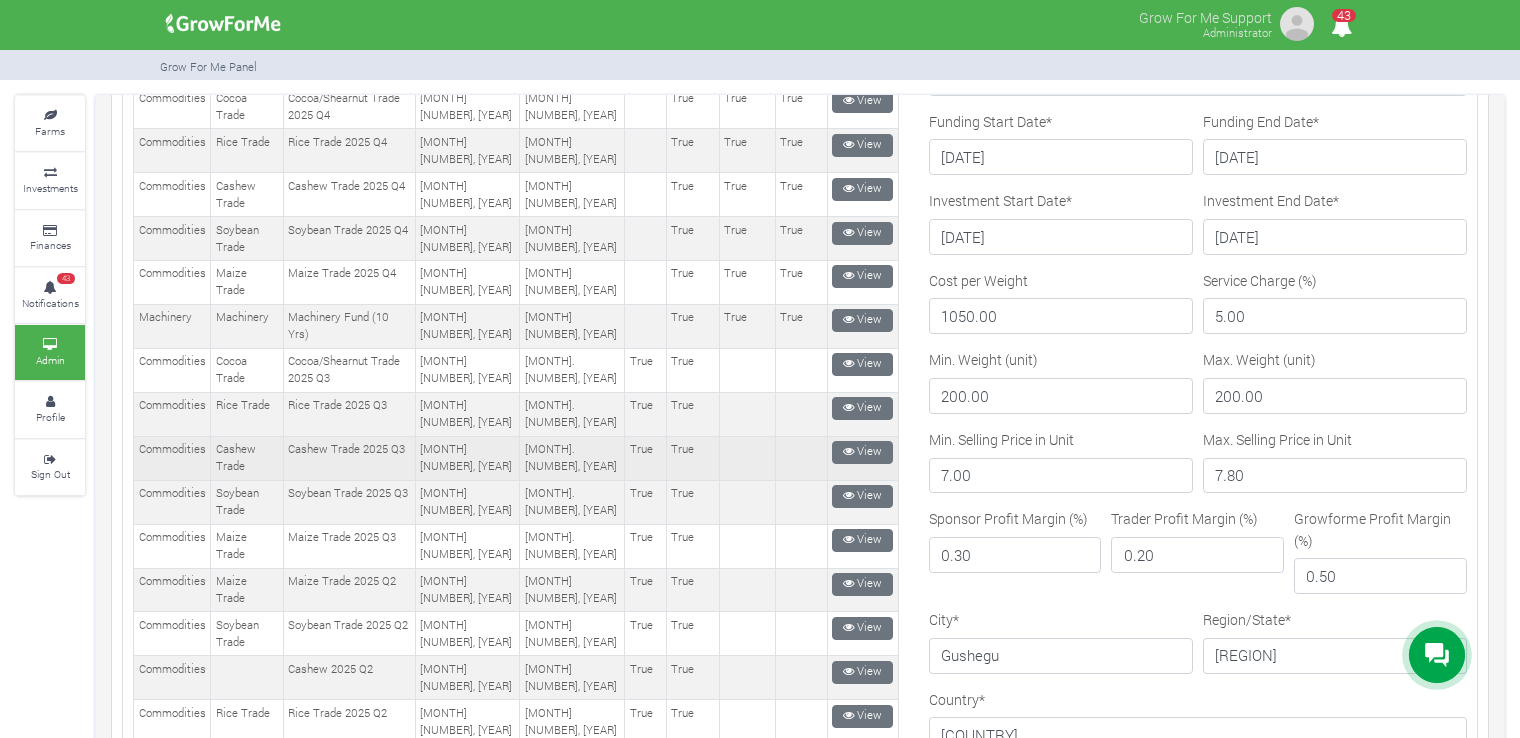 click on "View" at bounding box center [862, 458] 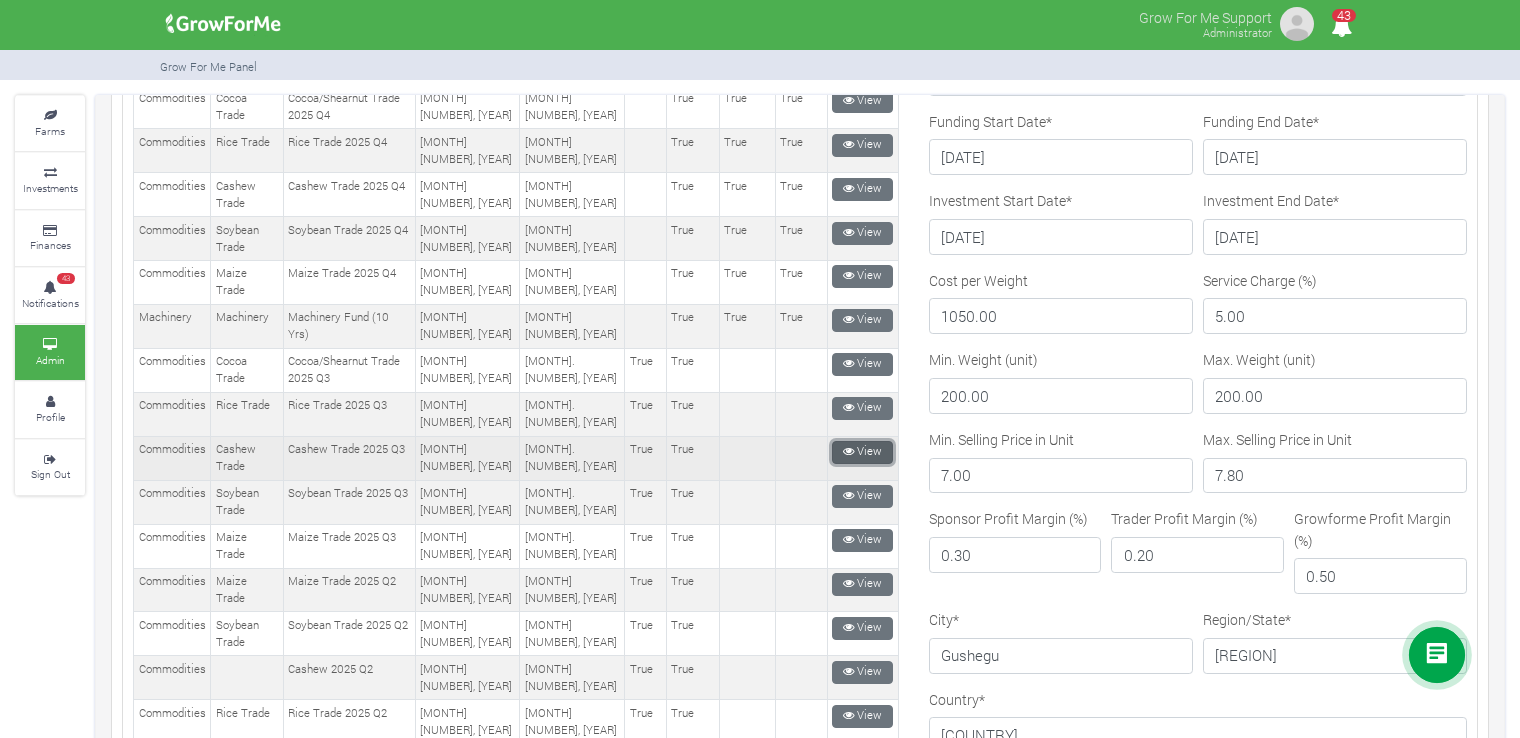click on "View" at bounding box center [862, 452] 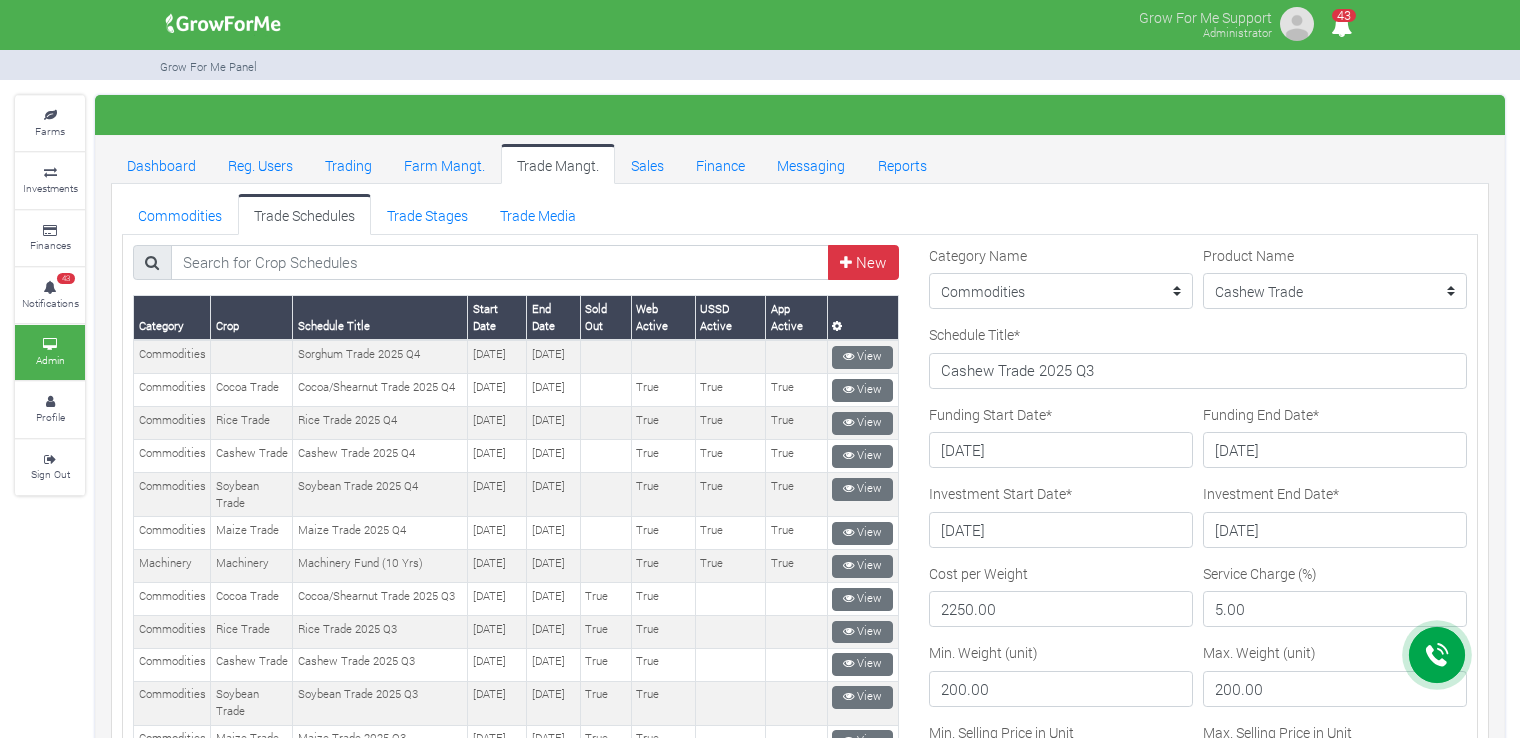 scroll, scrollTop: 0, scrollLeft: 0, axis: both 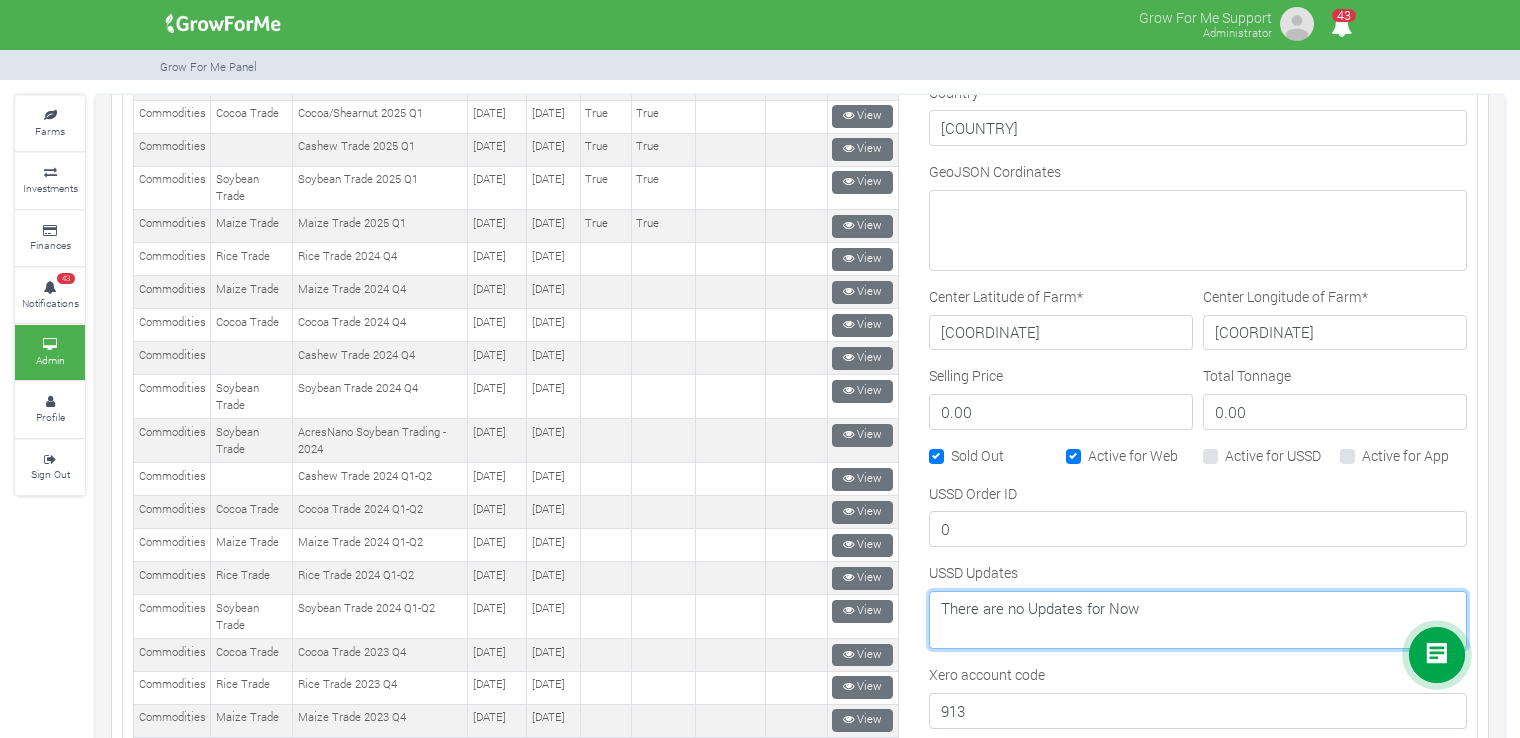 drag, startPoint x: 1152, startPoint y: 604, endPoint x: 916, endPoint y: 597, distance: 236.10379 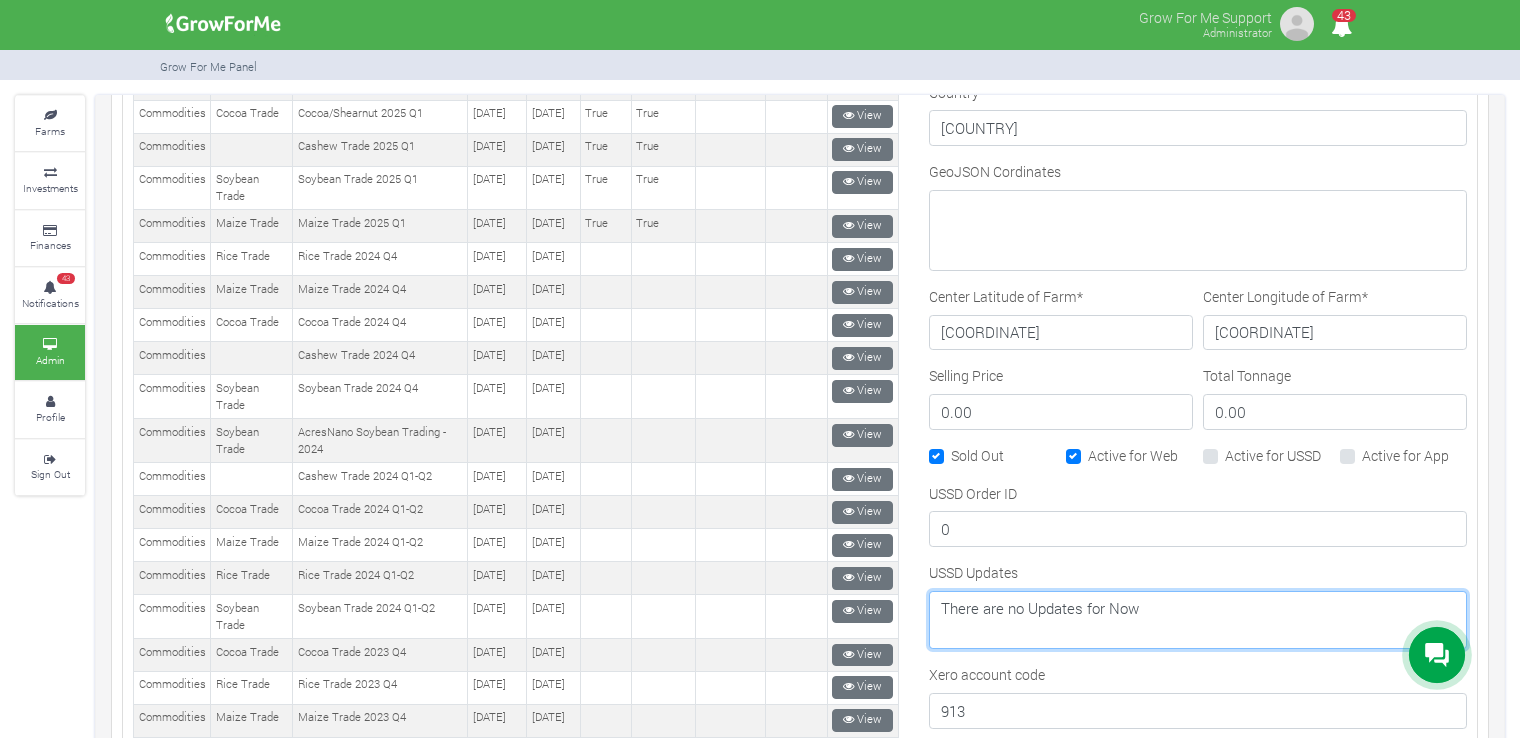 paste on "July commodity trade activities ended with a total traded volume 142.25 metric tonnes. Expected profit averaging 9.03%" 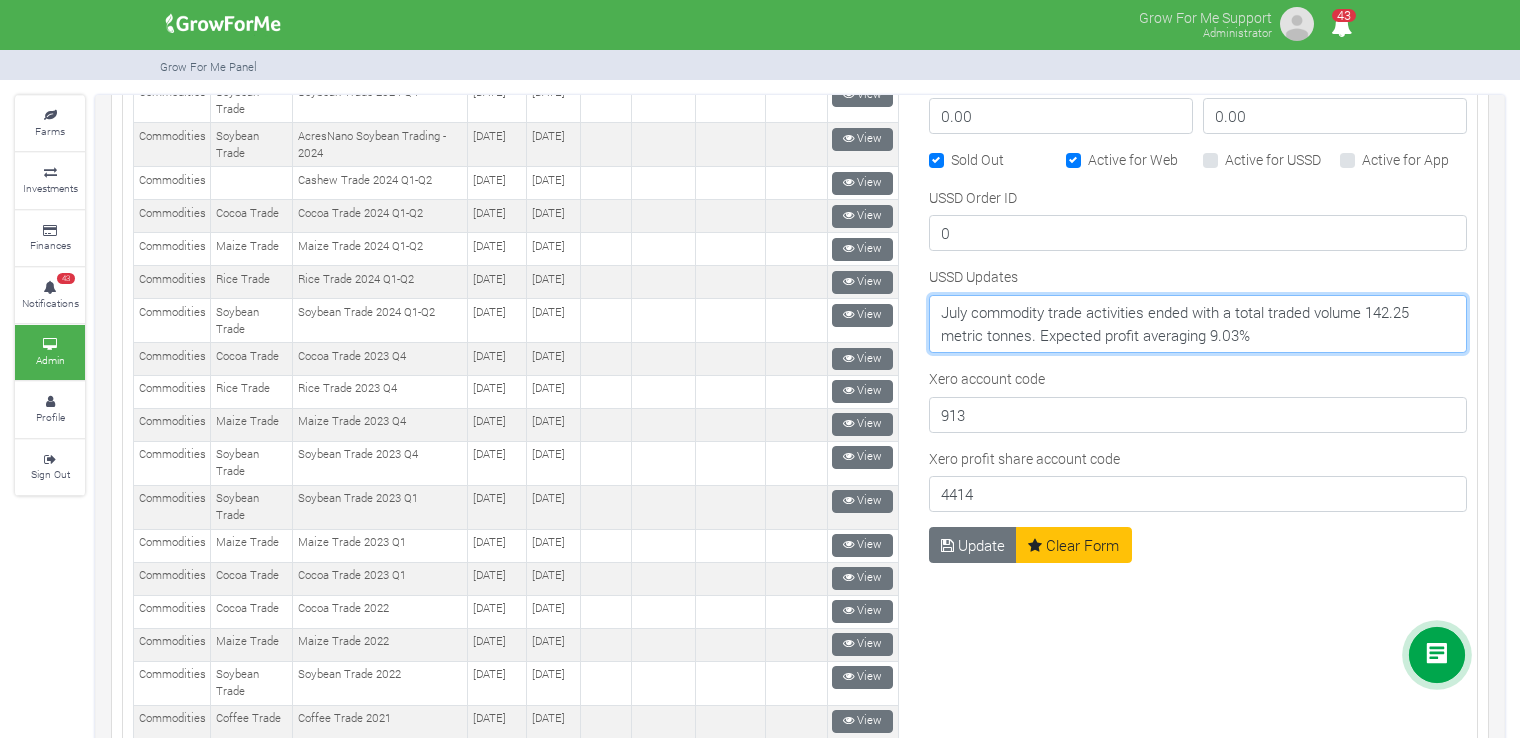 scroll, scrollTop: 1200, scrollLeft: 0, axis: vertical 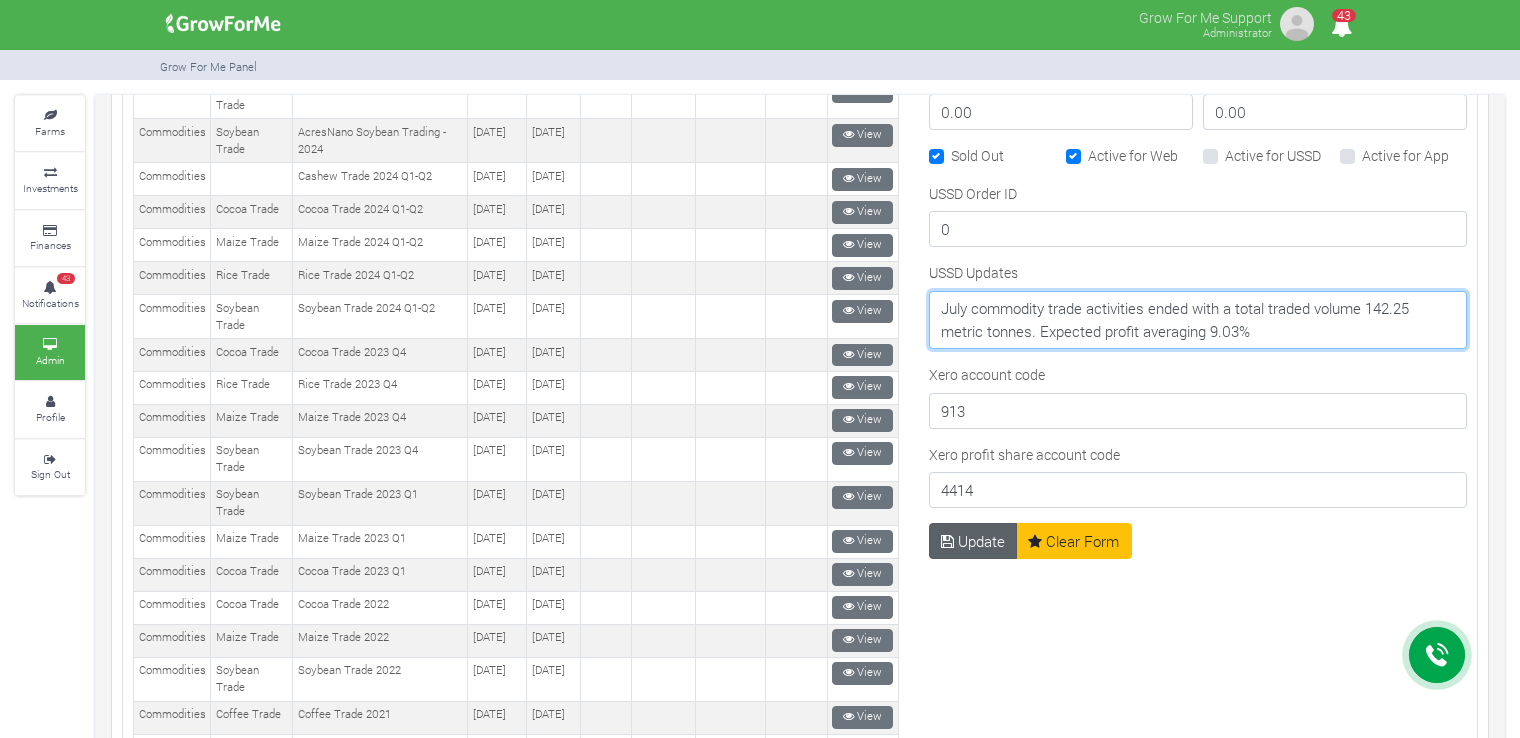 type on "July commodity trade activities ended with a total traded volume 142.25 metric tonnes. Expected profit averaging 9.03%" 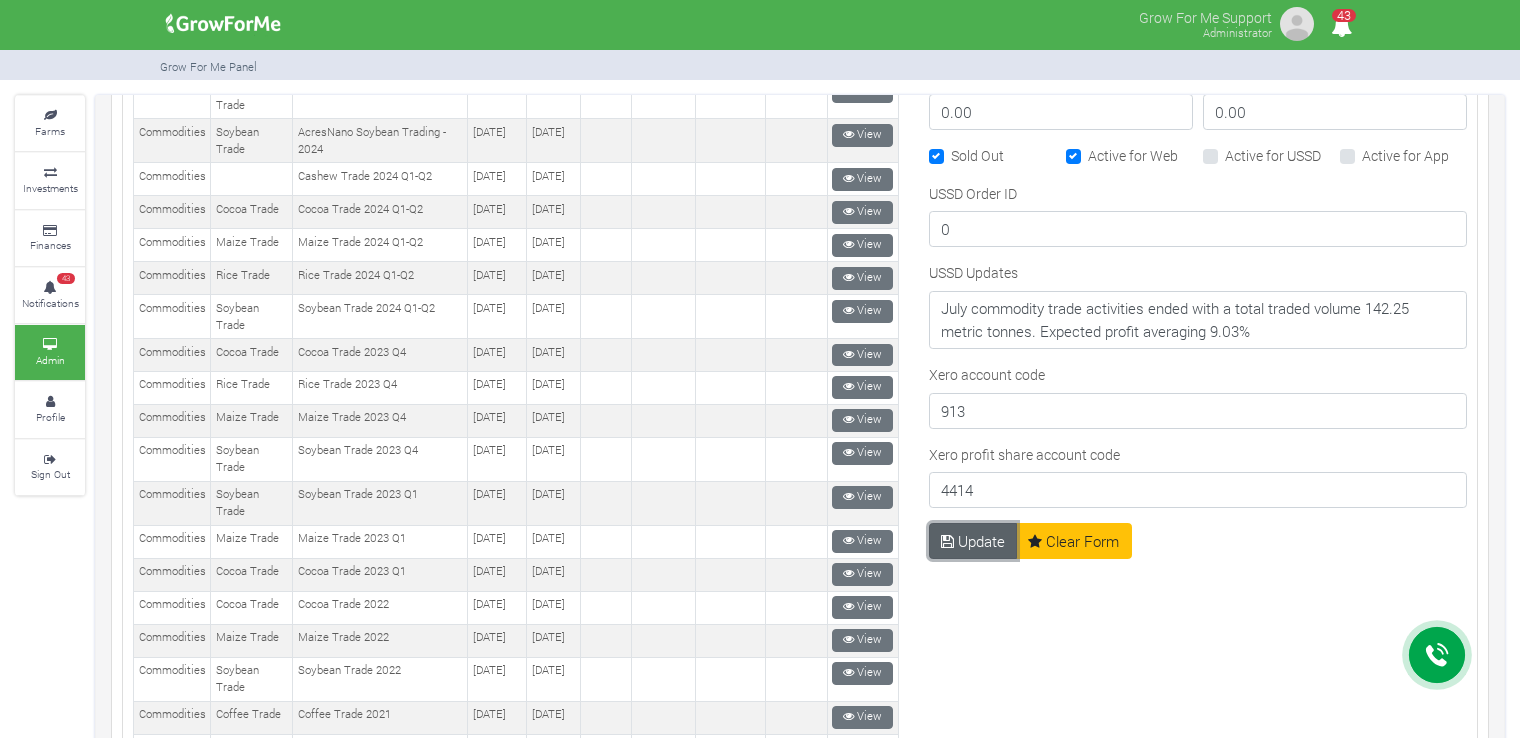 click on "Update" at bounding box center (973, 541) 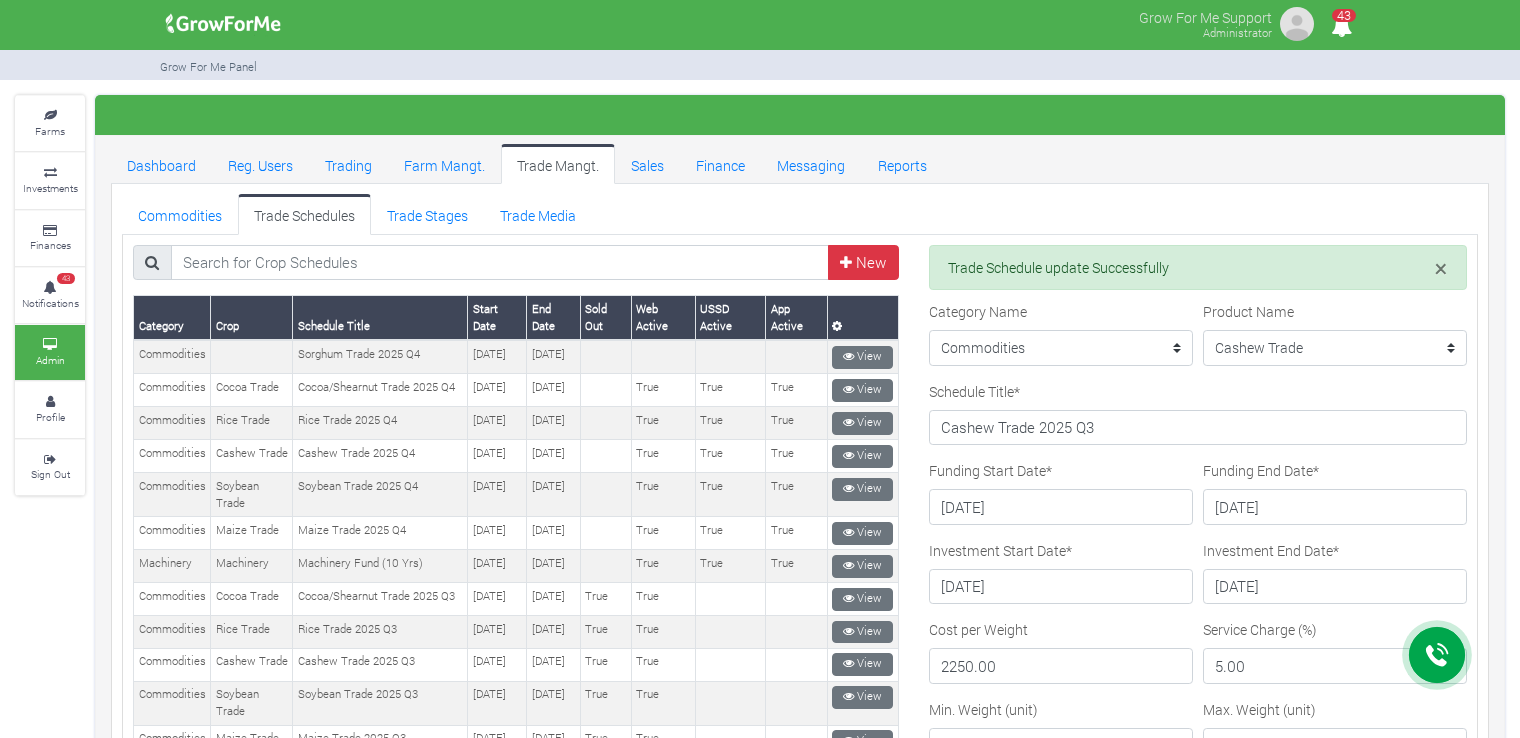 scroll, scrollTop: 0, scrollLeft: 0, axis: both 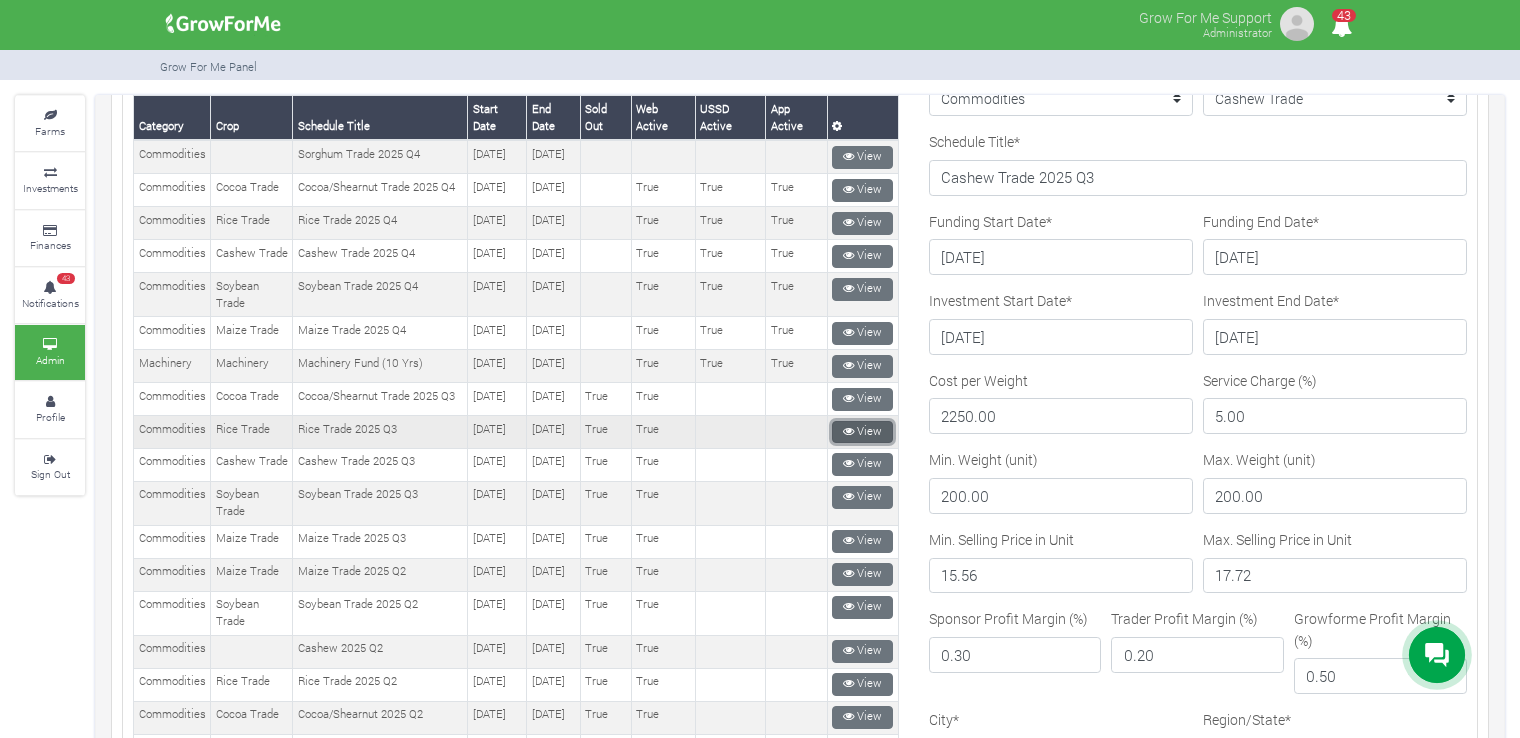 click on "View" at bounding box center [862, 432] 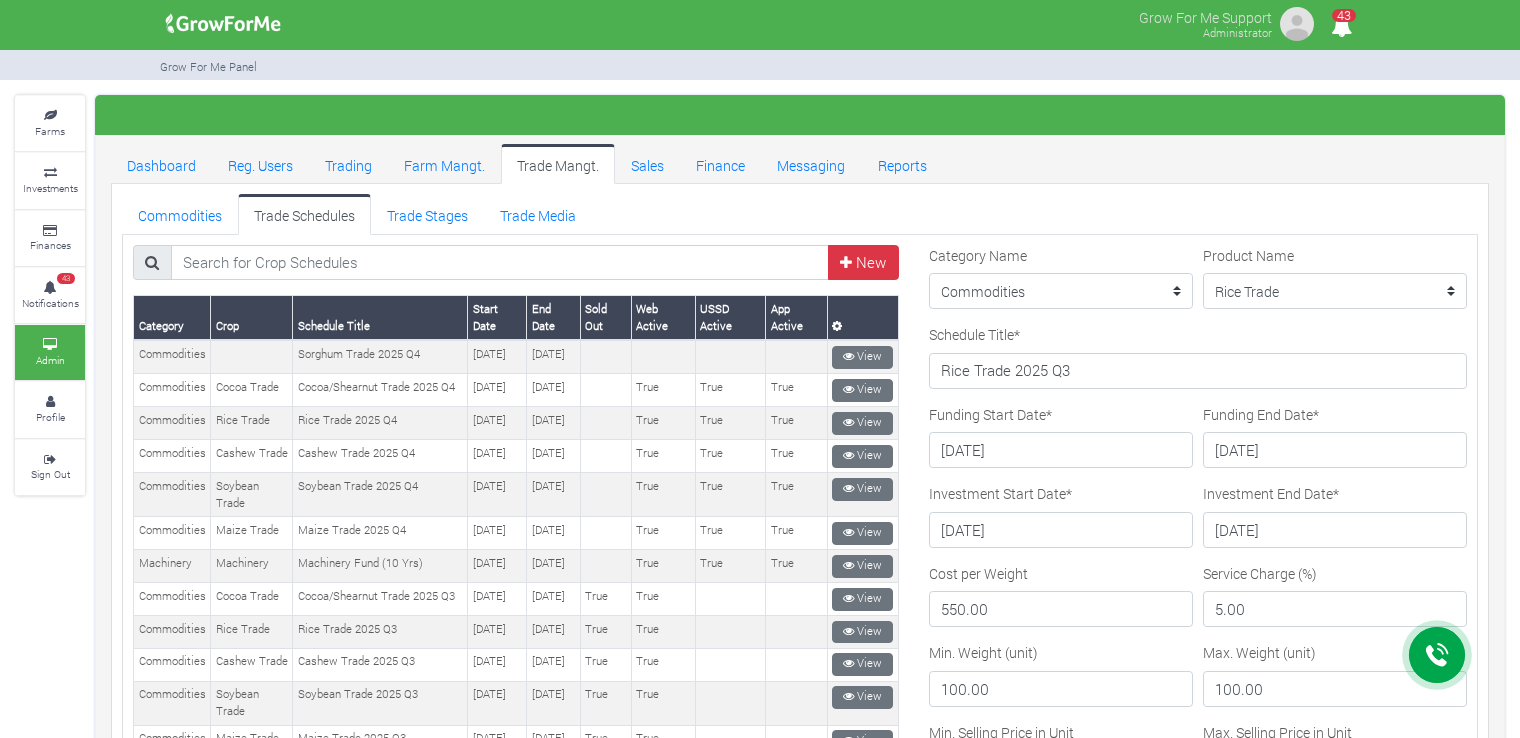 scroll, scrollTop: 0, scrollLeft: 0, axis: both 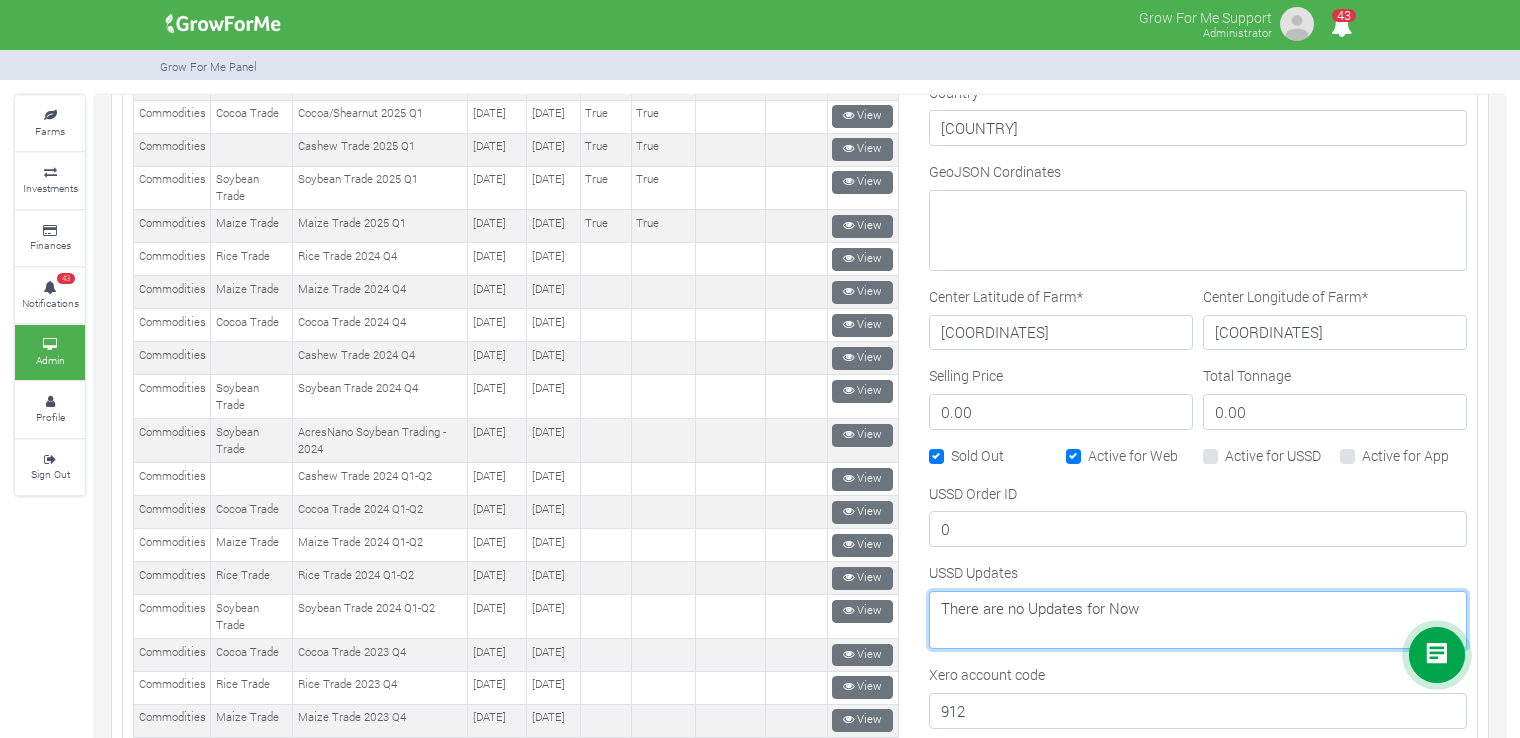 drag, startPoint x: 1023, startPoint y: 601, endPoint x: 932, endPoint y: 593, distance: 91.350975 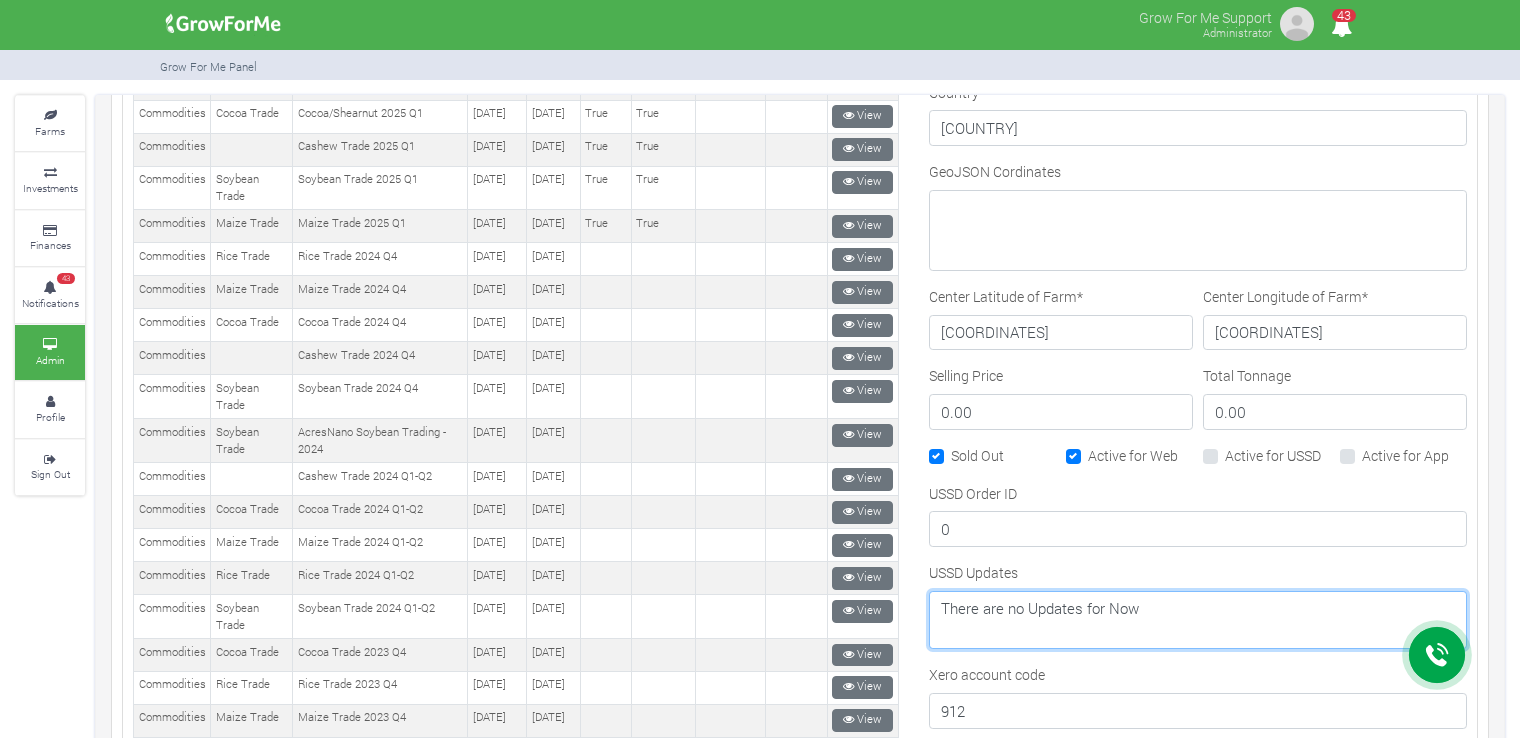 paste on "July commodity trade activities ended with a total traded volume 142.25 metric tonnes. Expected profit averaging 9.03%" 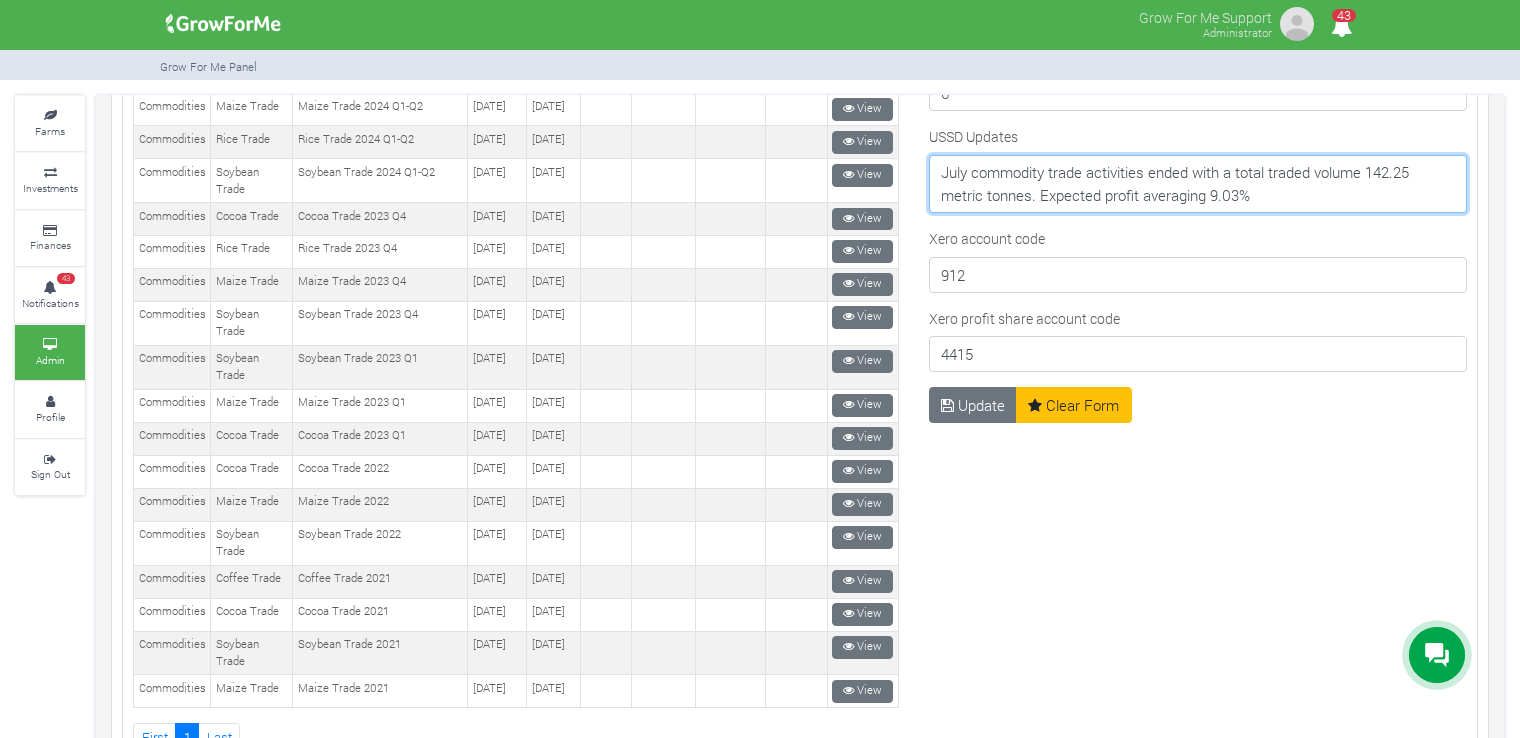 scroll, scrollTop: 1400, scrollLeft: 0, axis: vertical 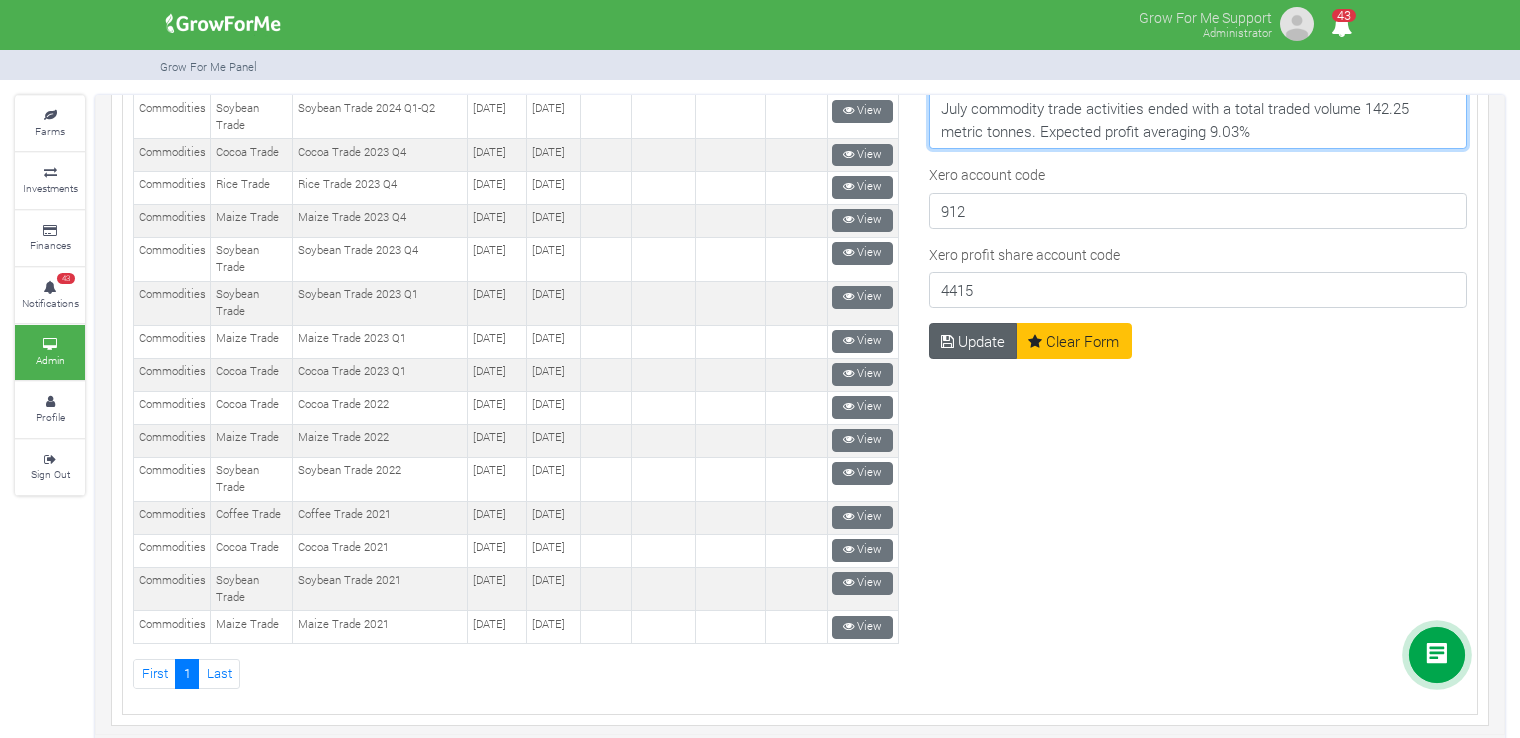 type on "July commodity trade activities ended with a total traded volume 142.25 metric tonnes. Expected profit averaging 9.03%" 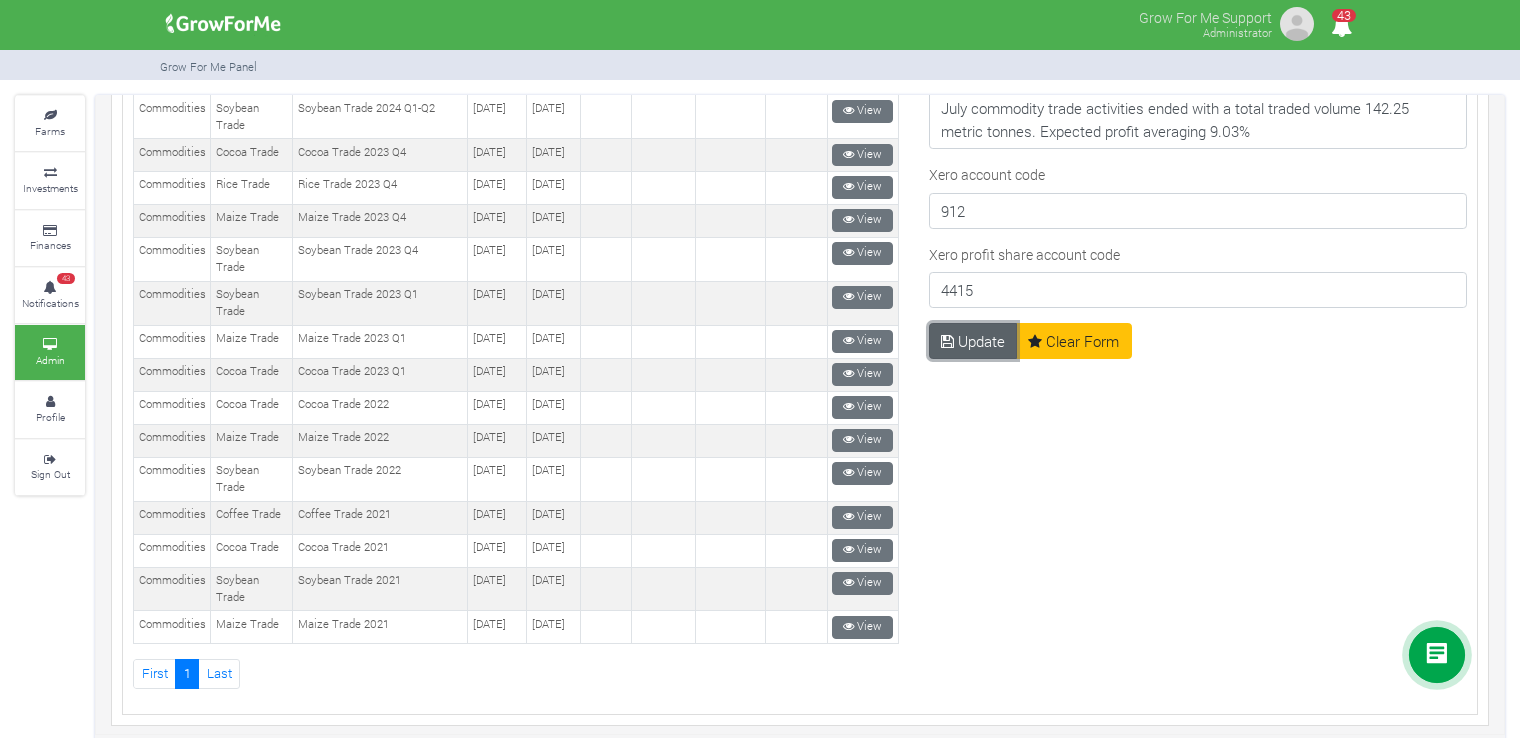 click on "Update" at bounding box center (973, 341) 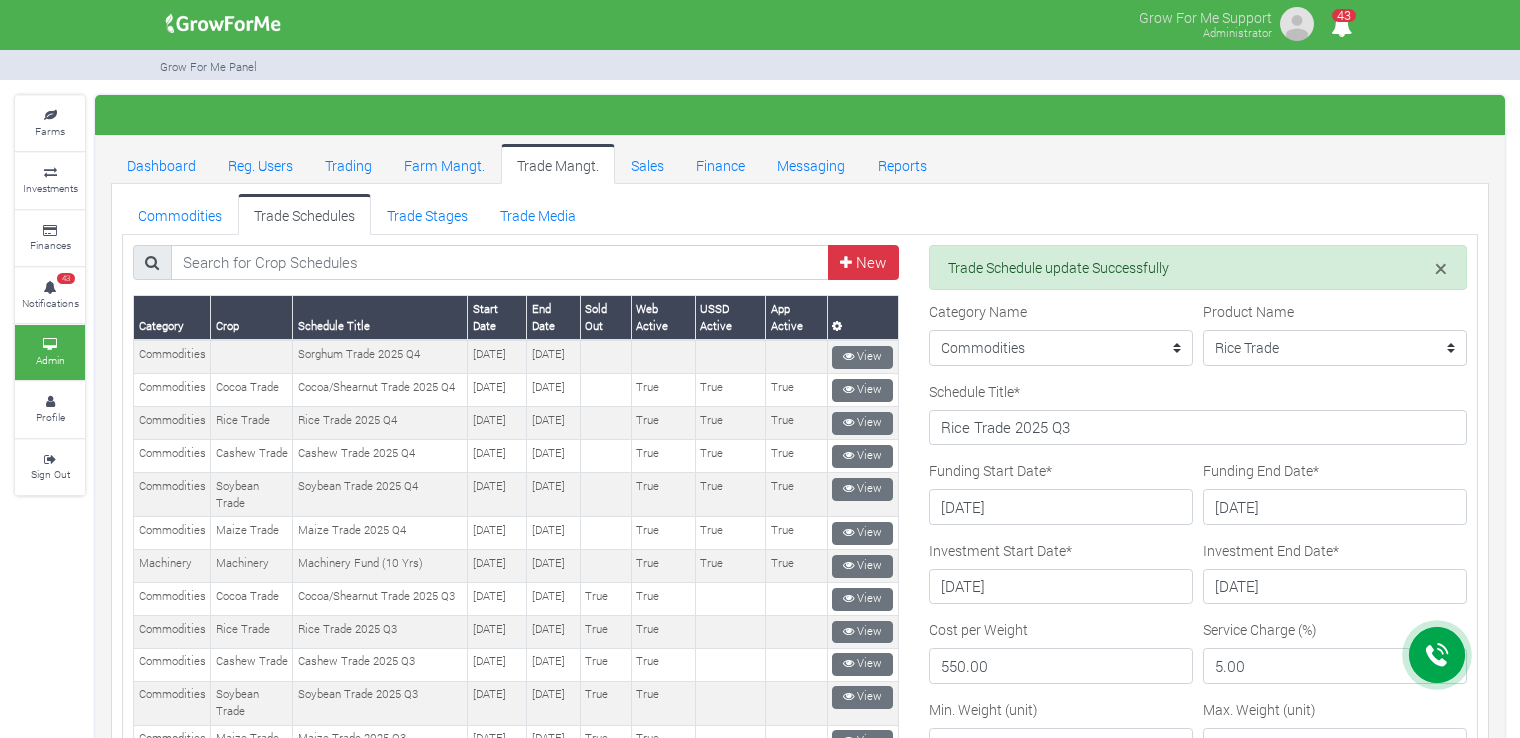 scroll, scrollTop: 0, scrollLeft: 0, axis: both 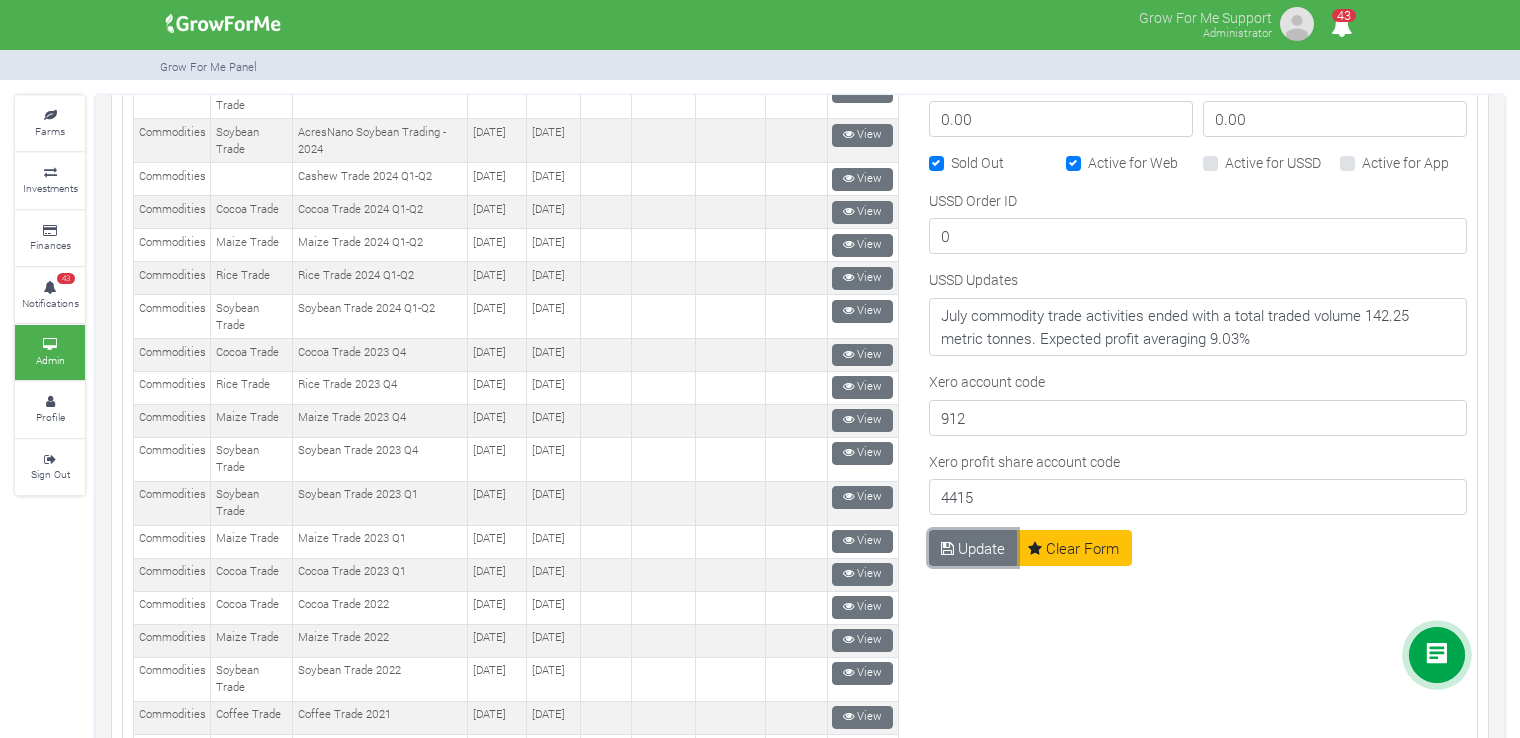 click on "Update" at bounding box center [973, 548] 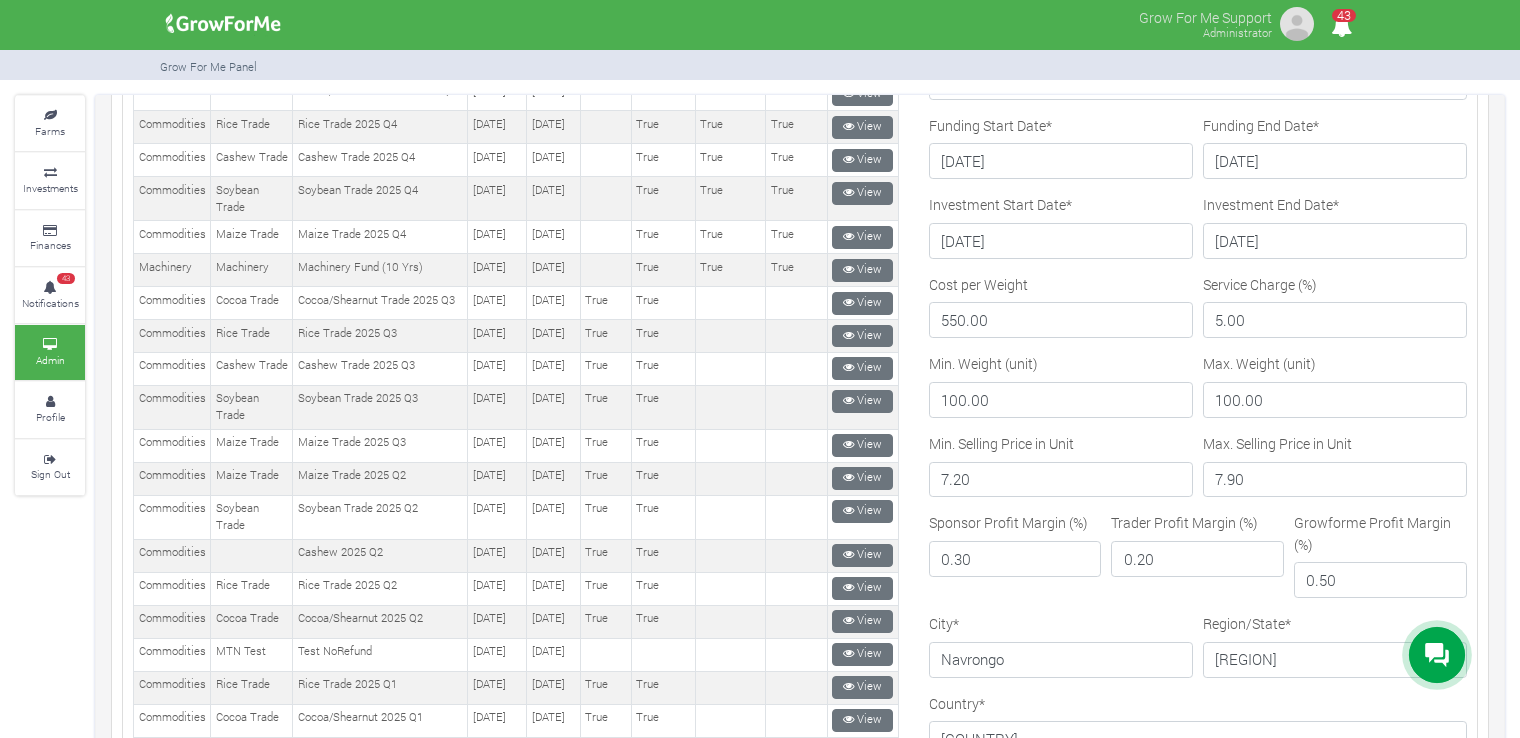 scroll, scrollTop: 300, scrollLeft: 0, axis: vertical 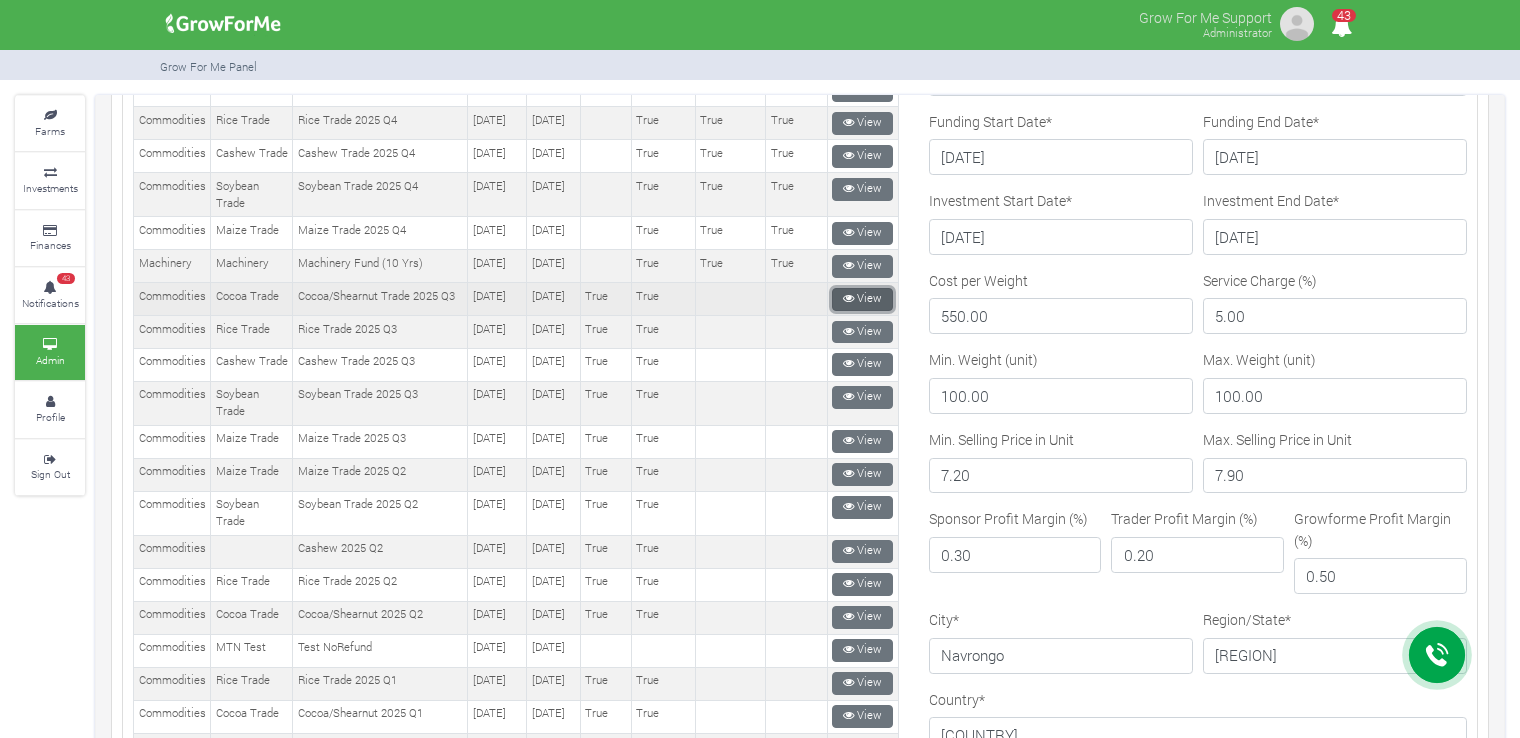 click on "View" at bounding box center (862, 299) 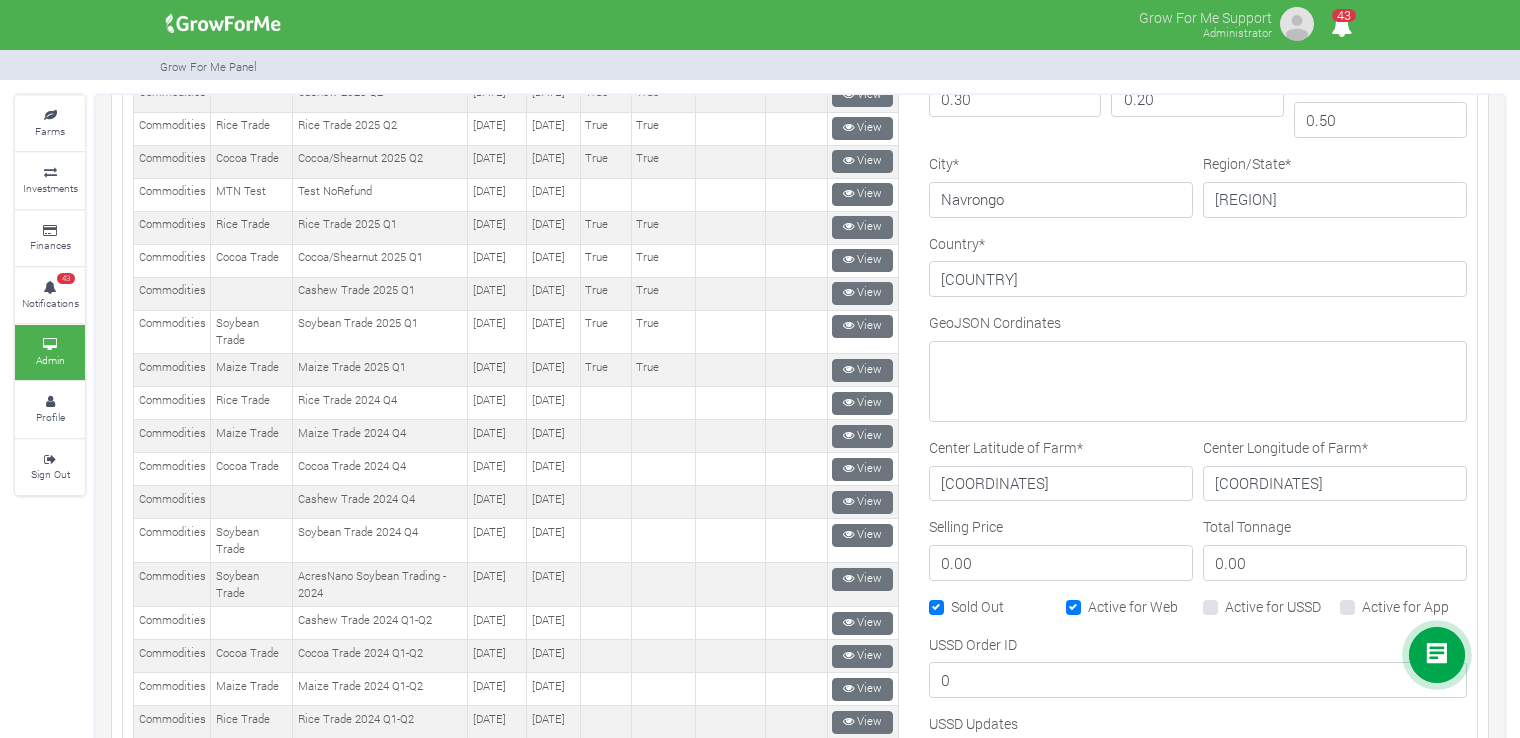 scroll, scrollTop: 800, scrollLeft: 0, axis: vertical 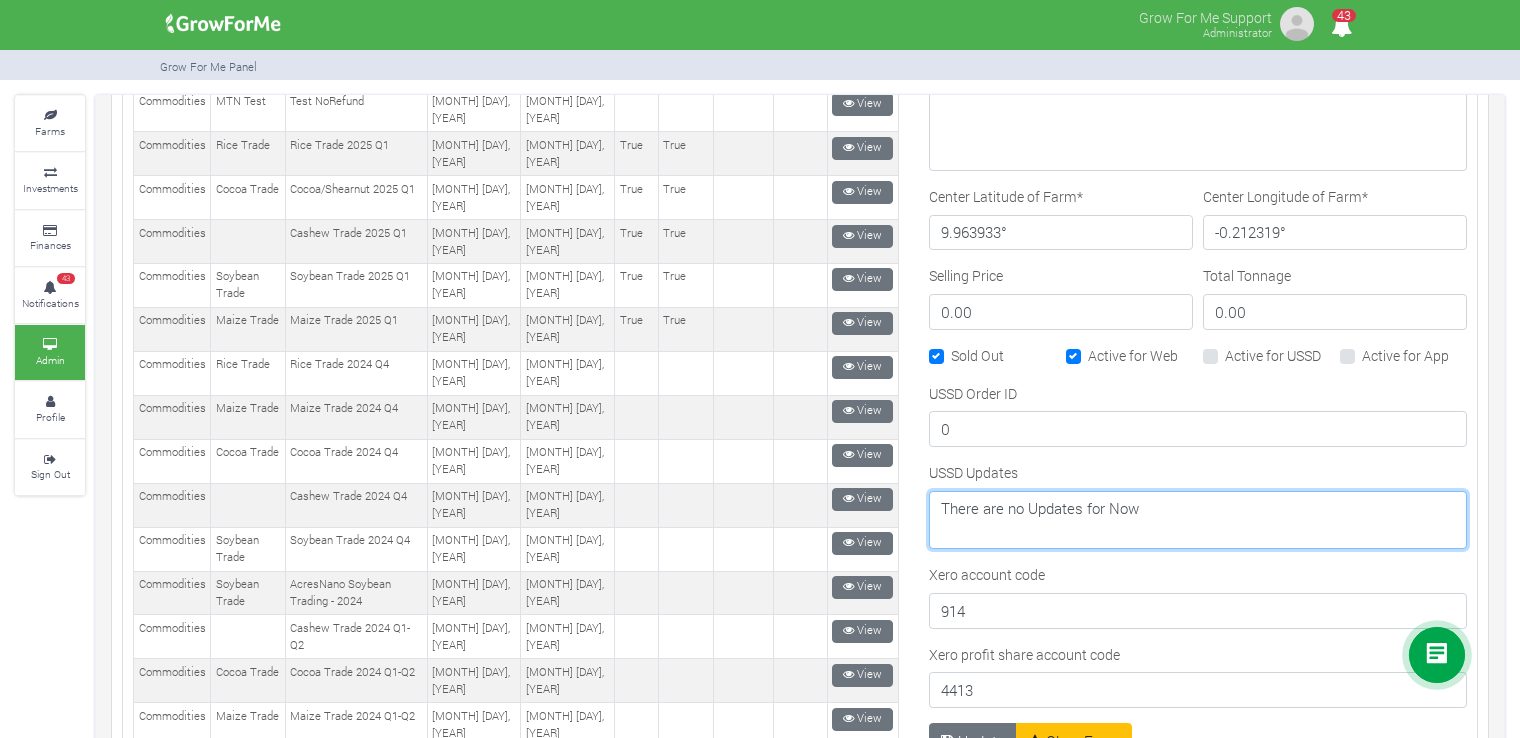 drag, startPoint x: 1159, startPoint y: 494, endPoint x: 925, endPoint y: 485, distance: 234.17302 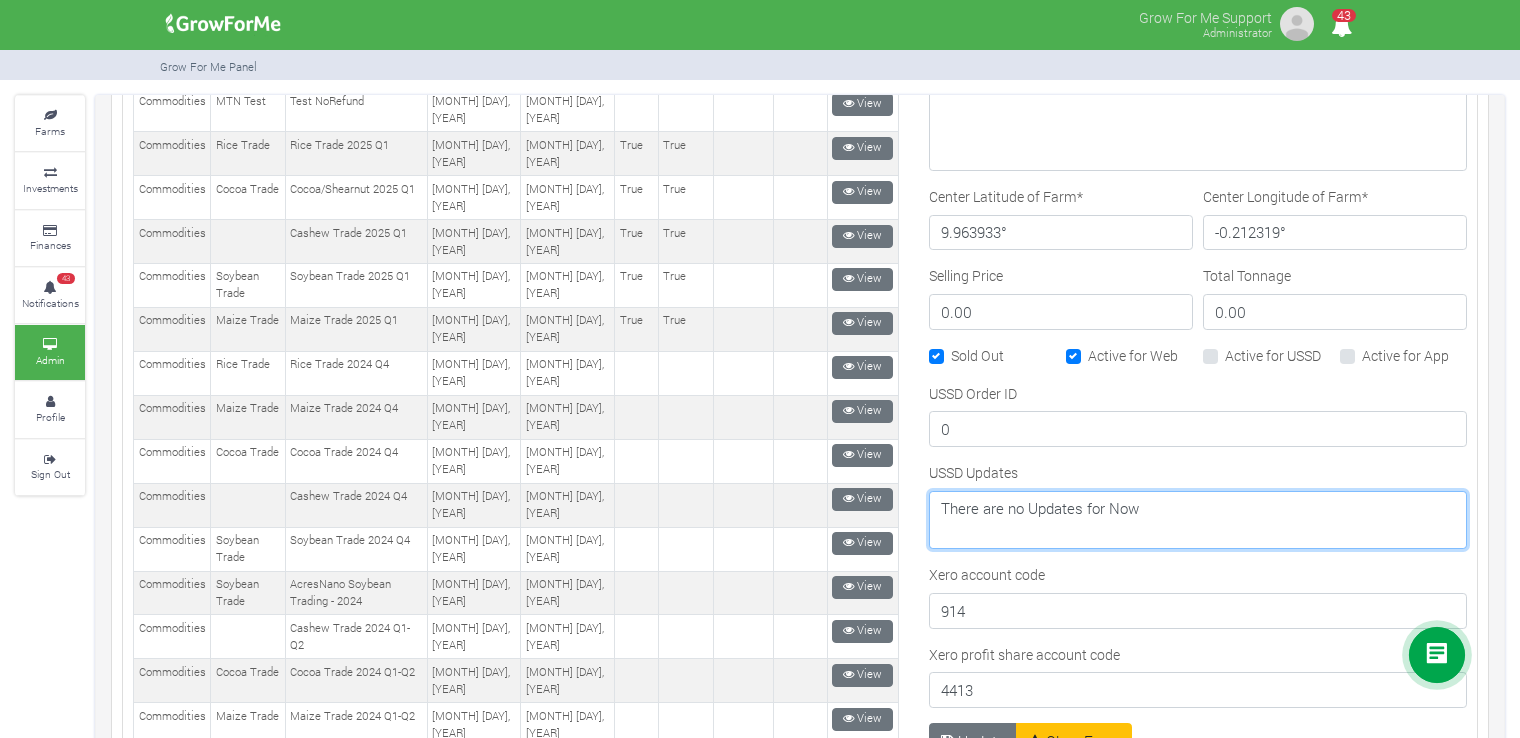 paste on "July commodity trade activities ended with a total traded volume 142.25 metric tonnes. Expected profit averaging 9.03%" 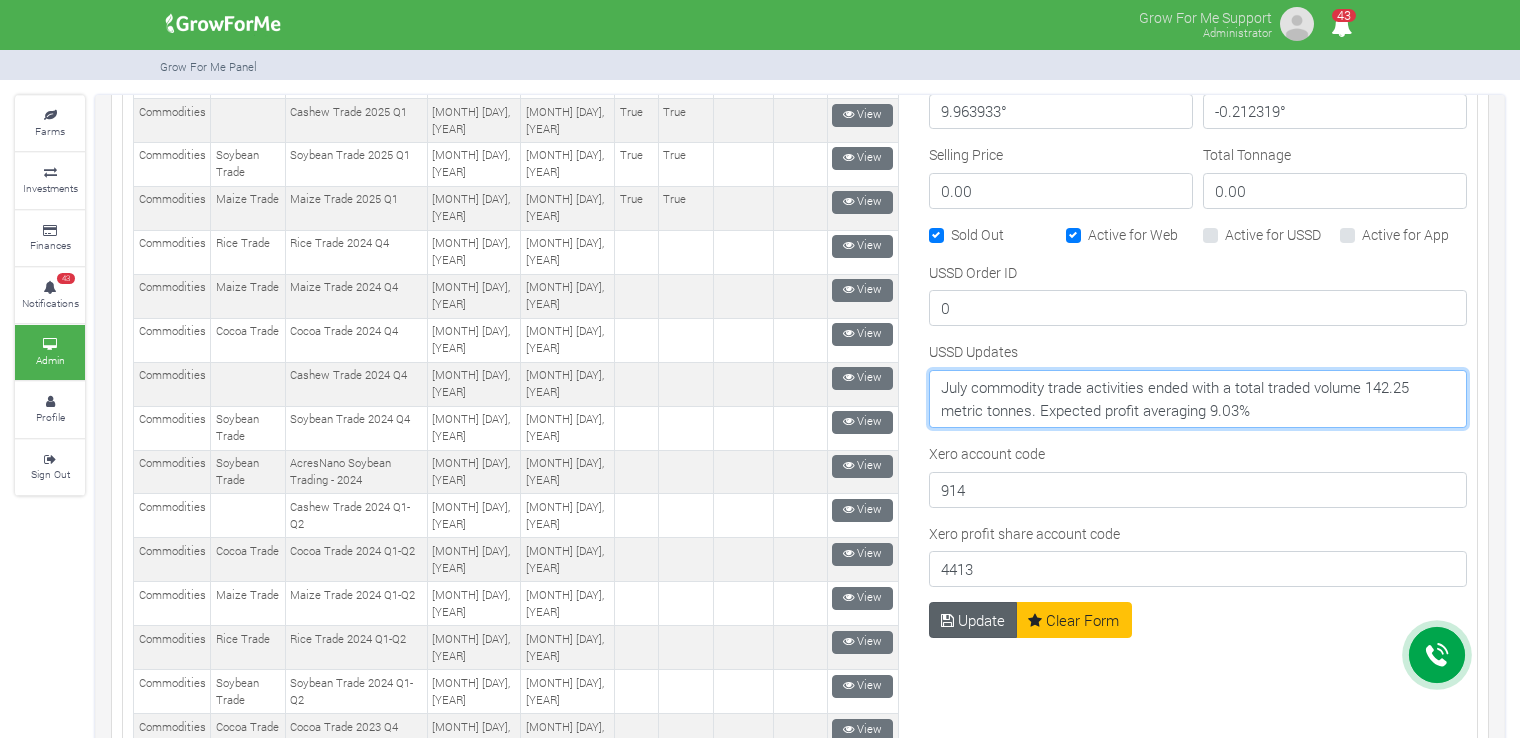 scroll, scrollTop: 1200, scrollLeft: 0, axis: vertical 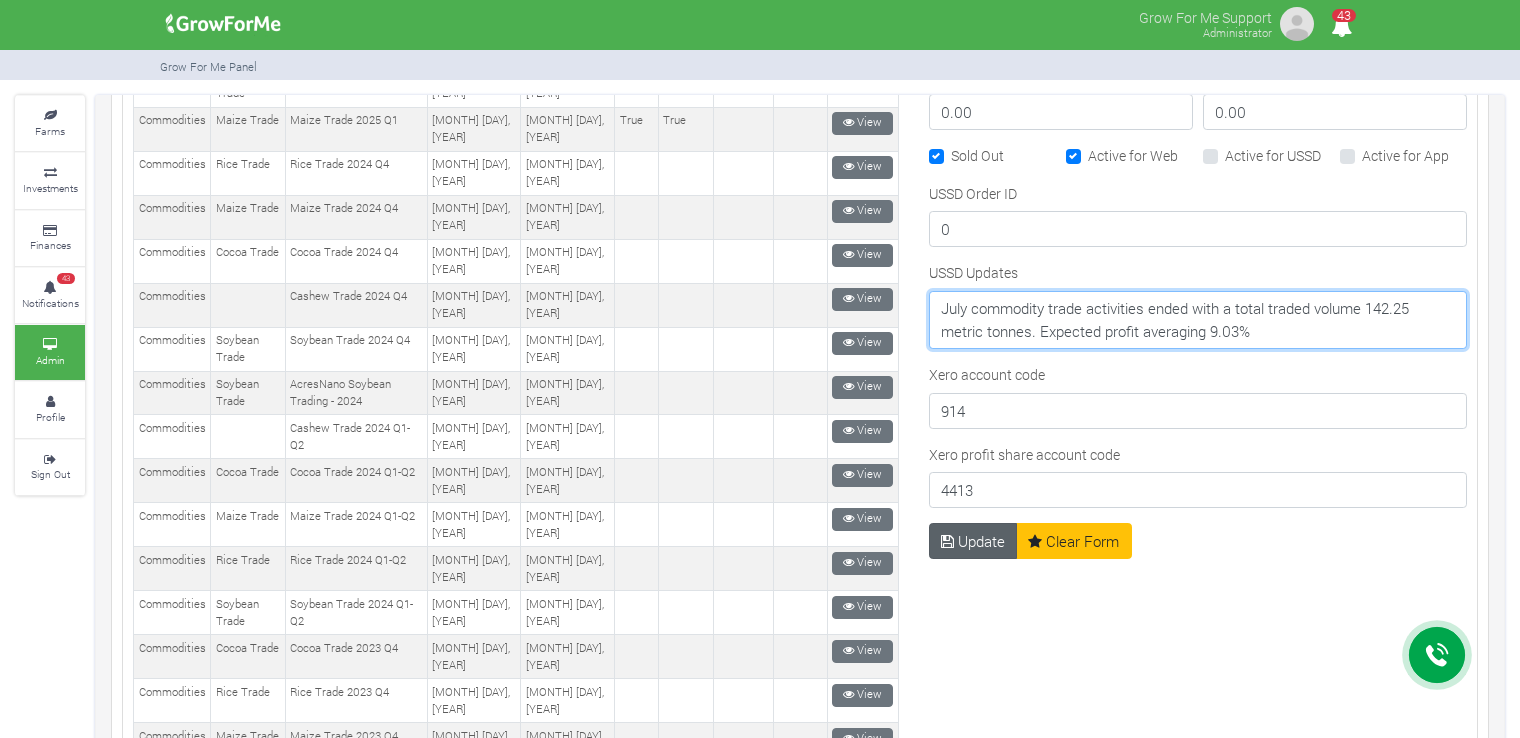 type on "July commodity trade activities ended with a total traded volume 142.25 metric tonnes. Expected profit averaging 9.03%" 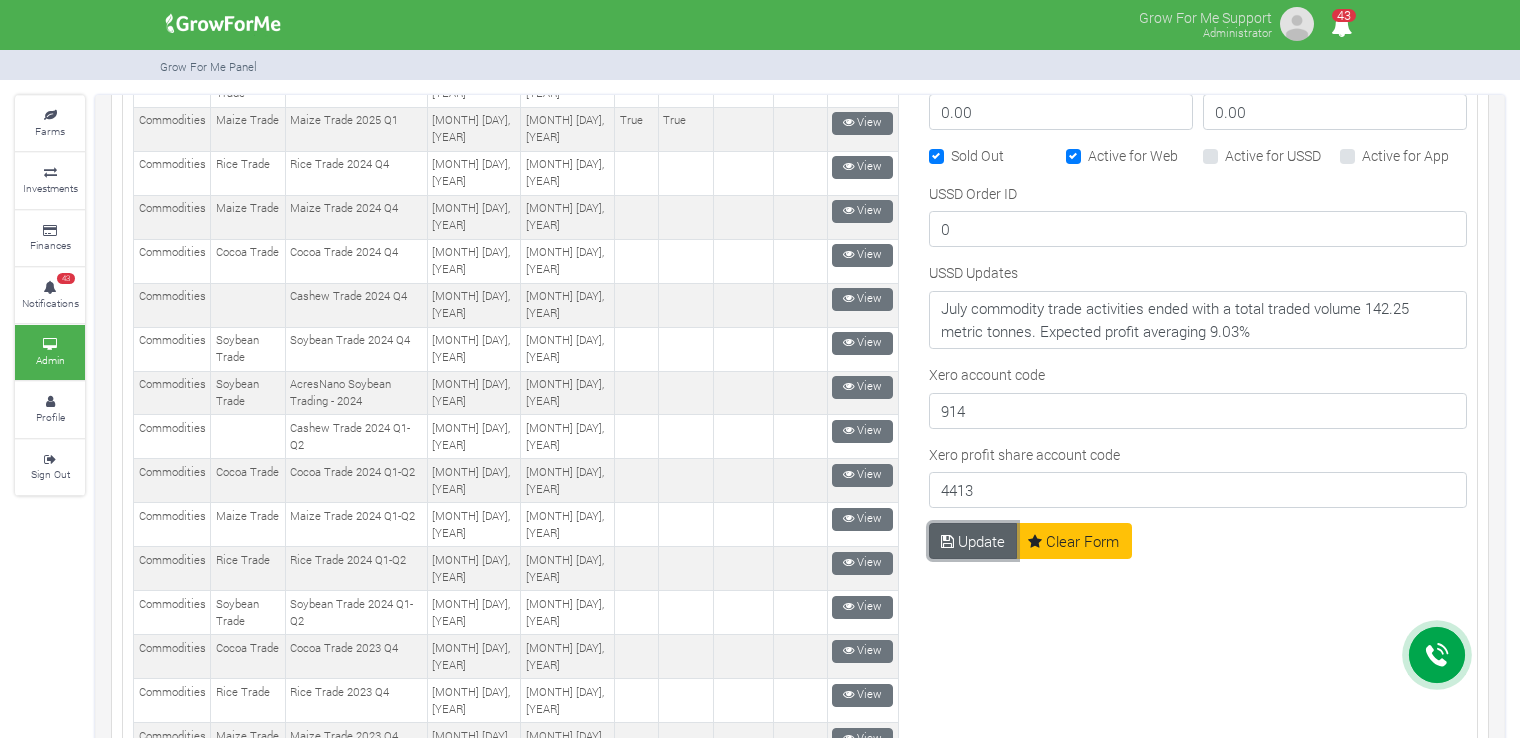 click on "Update" at bounding box center (973, 541) 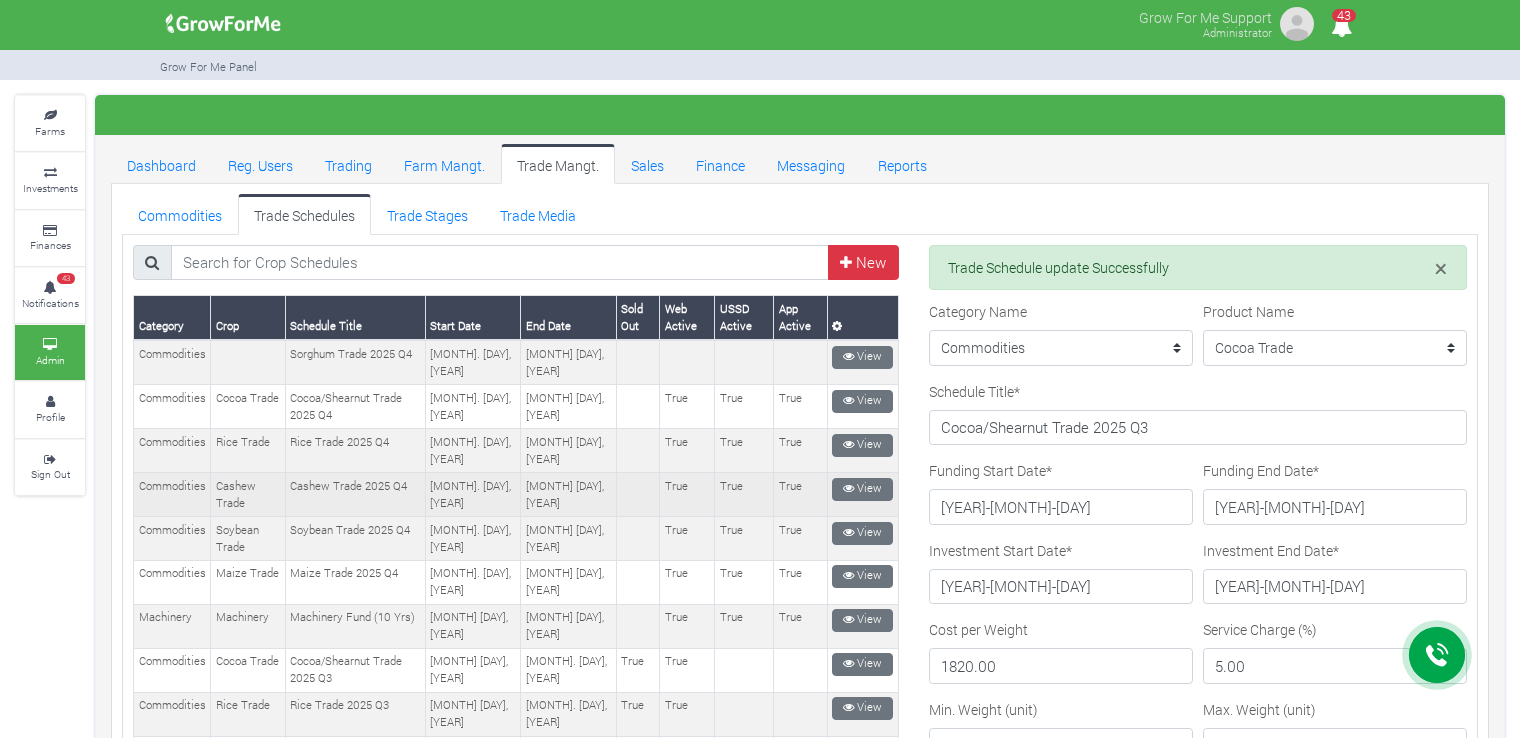 scroll, scrollTop: 0, scrollLeft: 0, axis: both 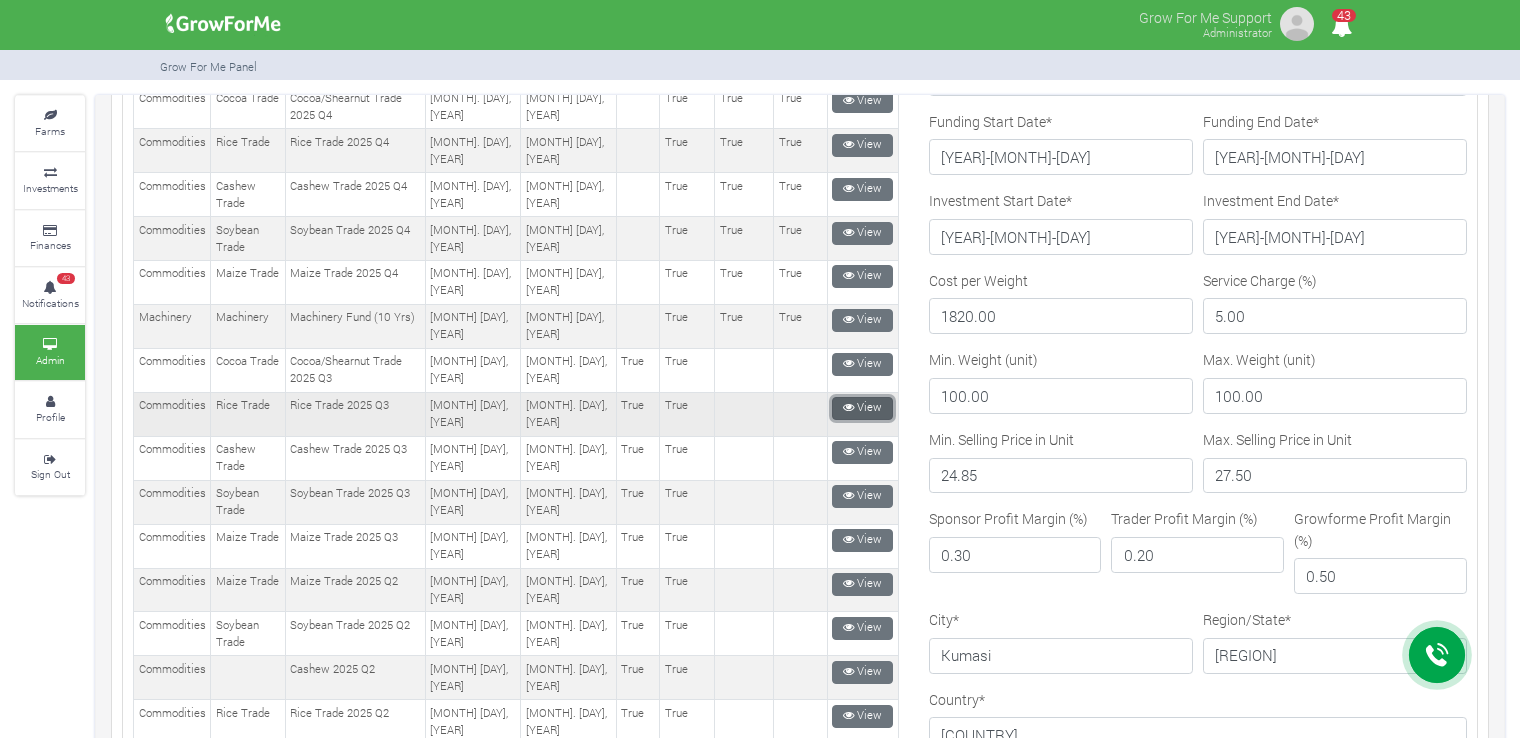 click on "View" at bounding box center (862, 408) 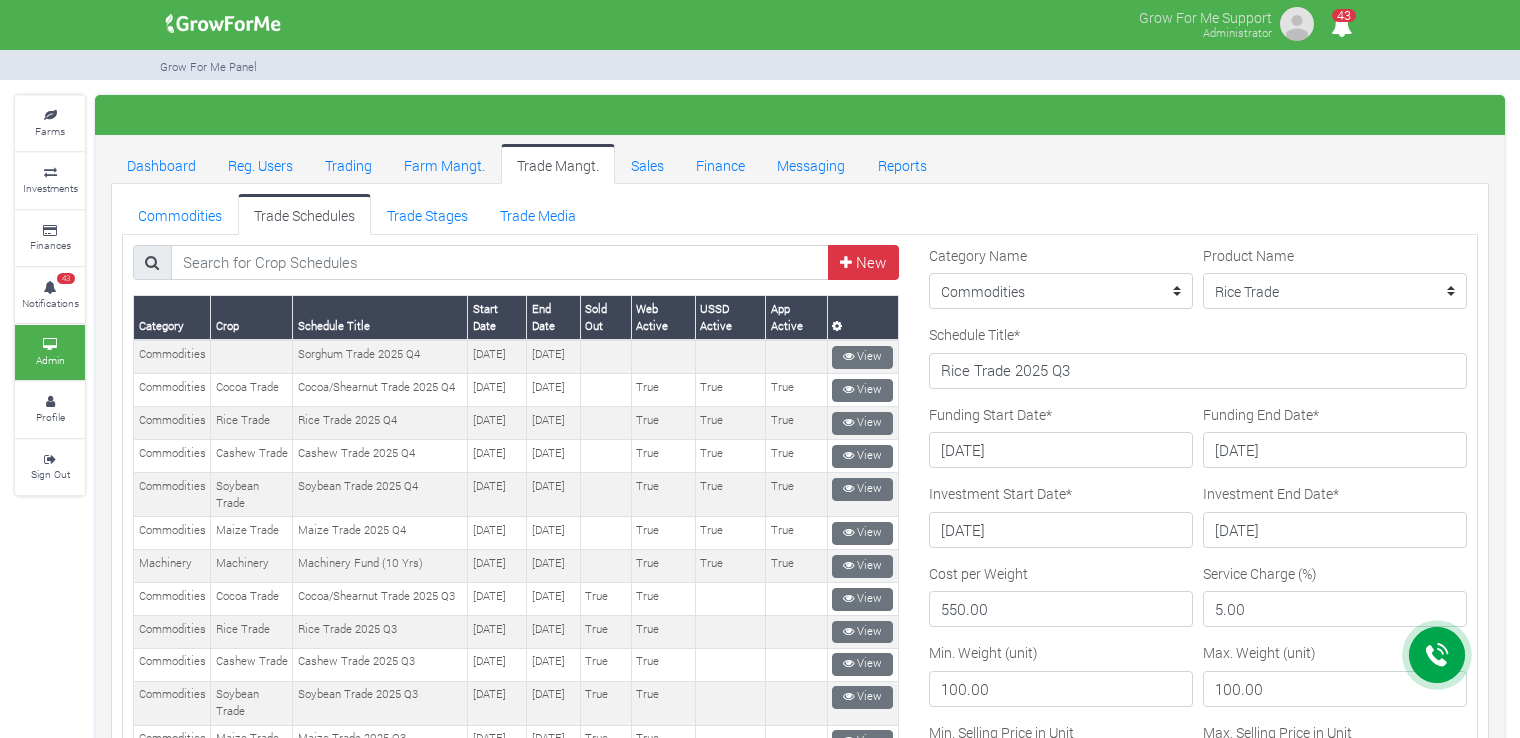 scroll, scrollTop: 0, scrollLeft: 0, axis: both 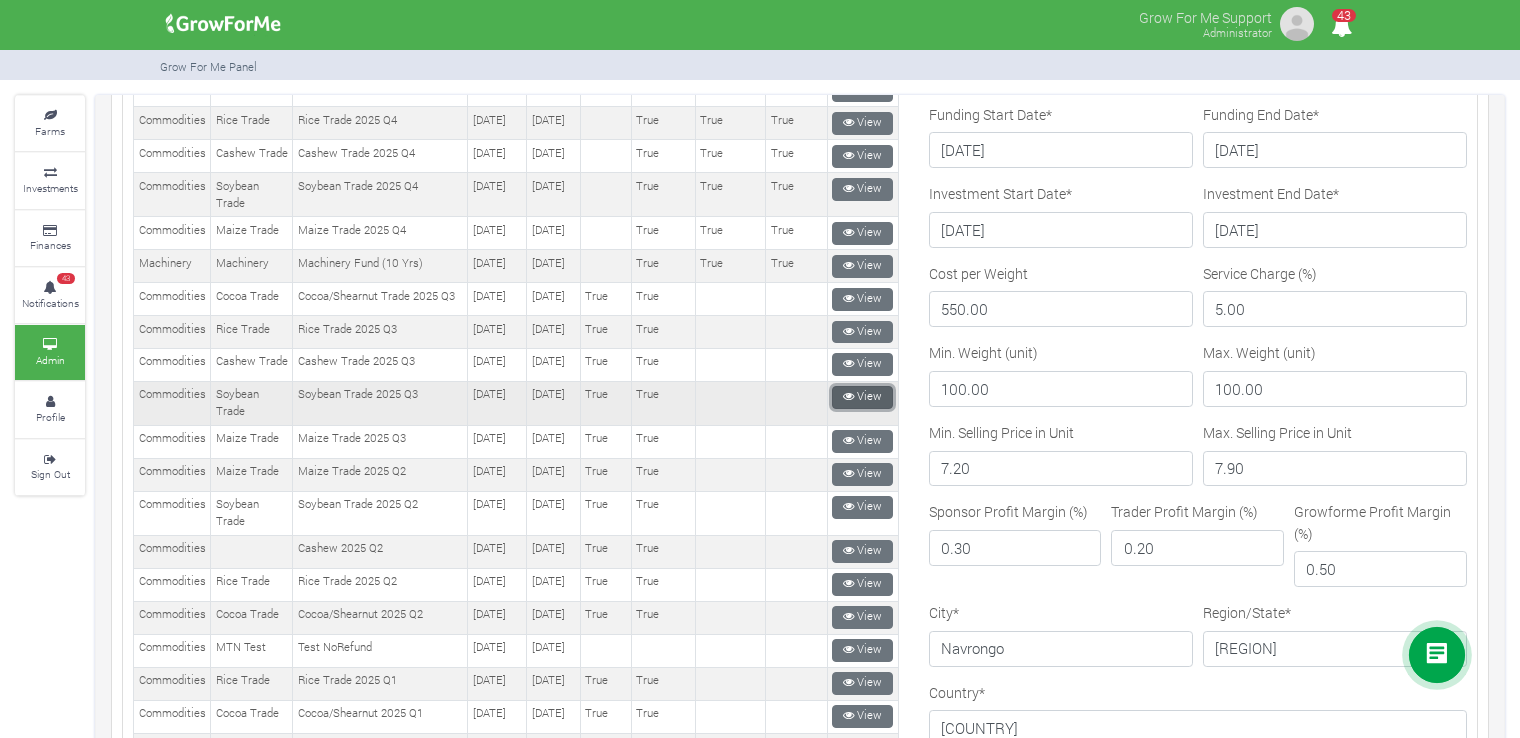 click on "View" at bounding box center [862, 397] 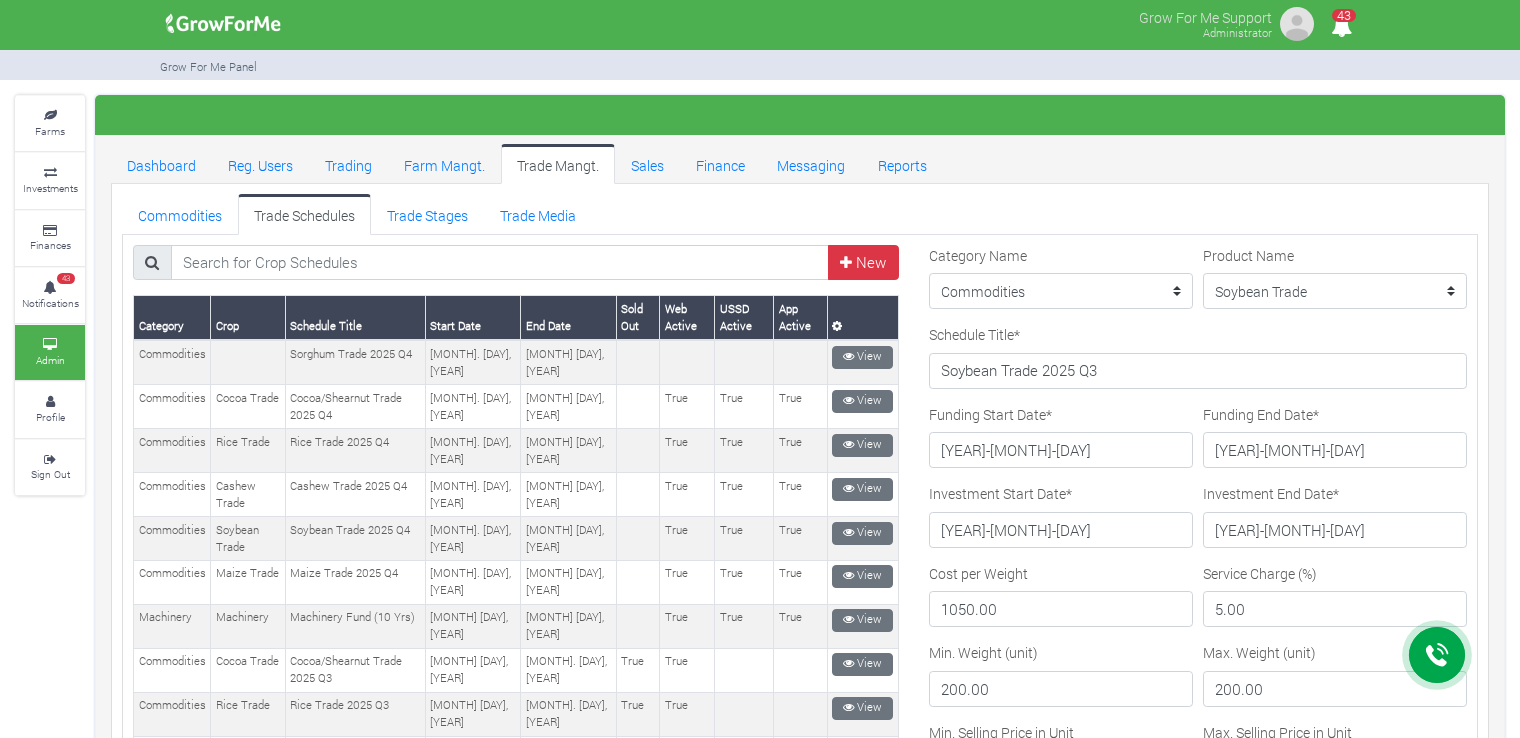 scroll, scrollTop: 0, scrollLeft: 0, axis: both 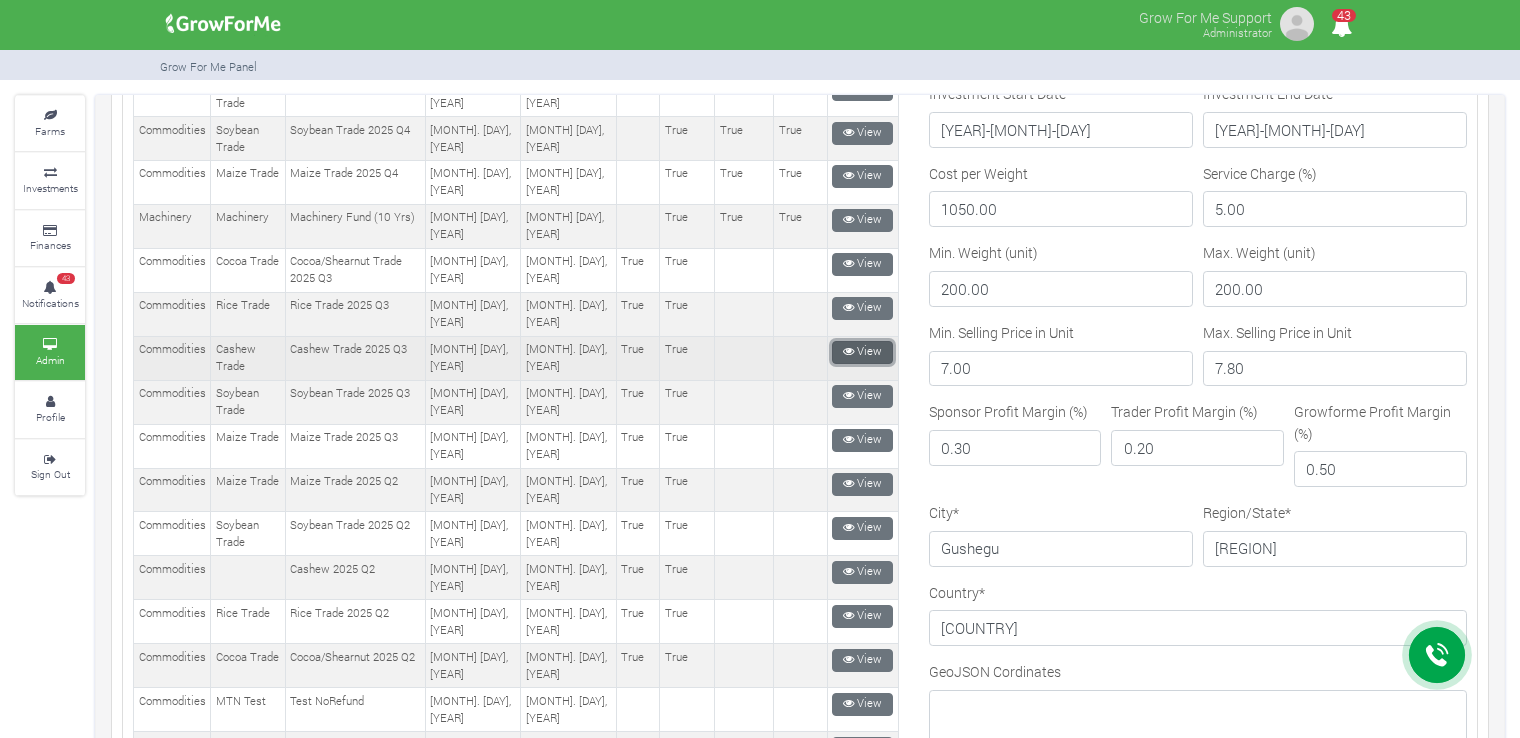 click on "View" at bounding box center (862, 352) 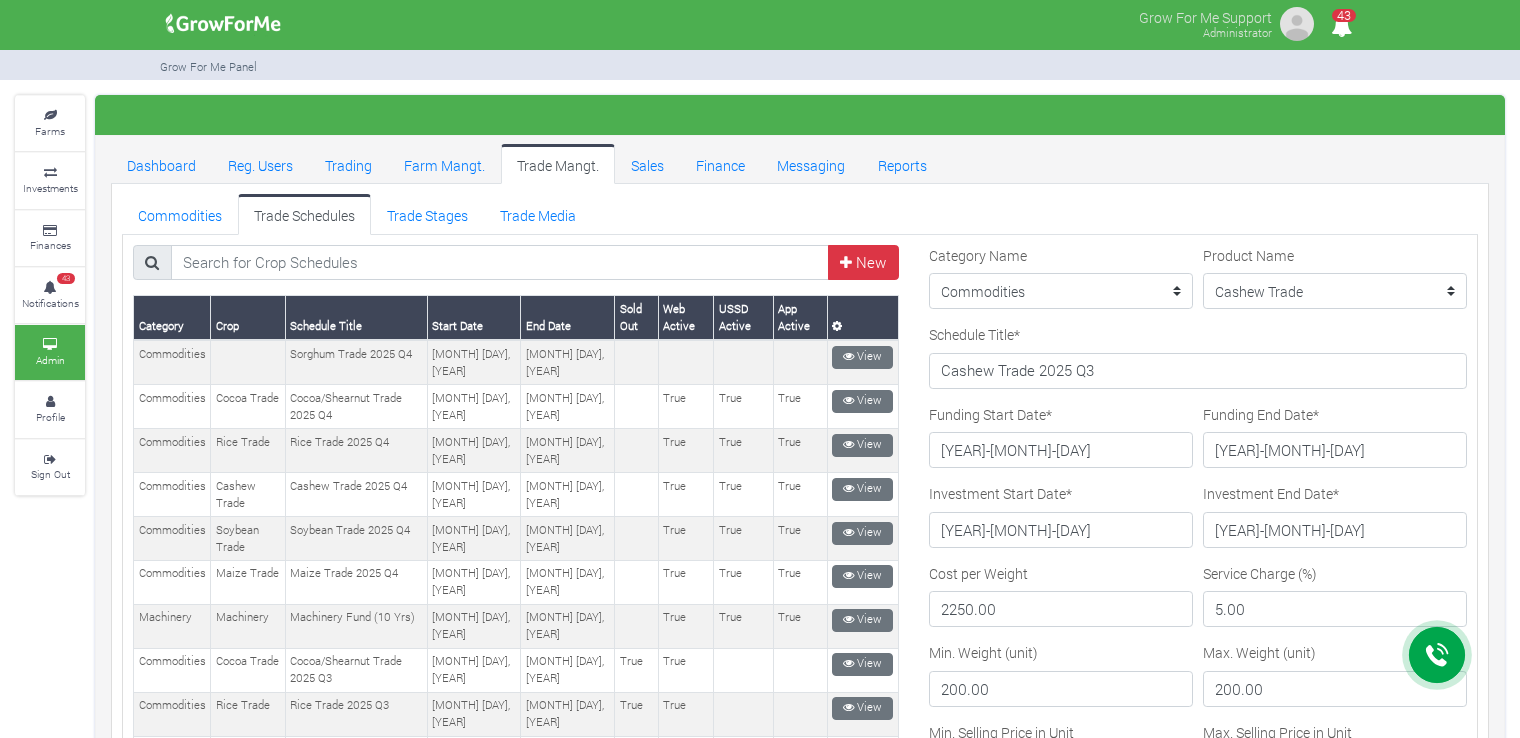 scroll, scrollTop: 0, scrollLeft: 0, axis: both 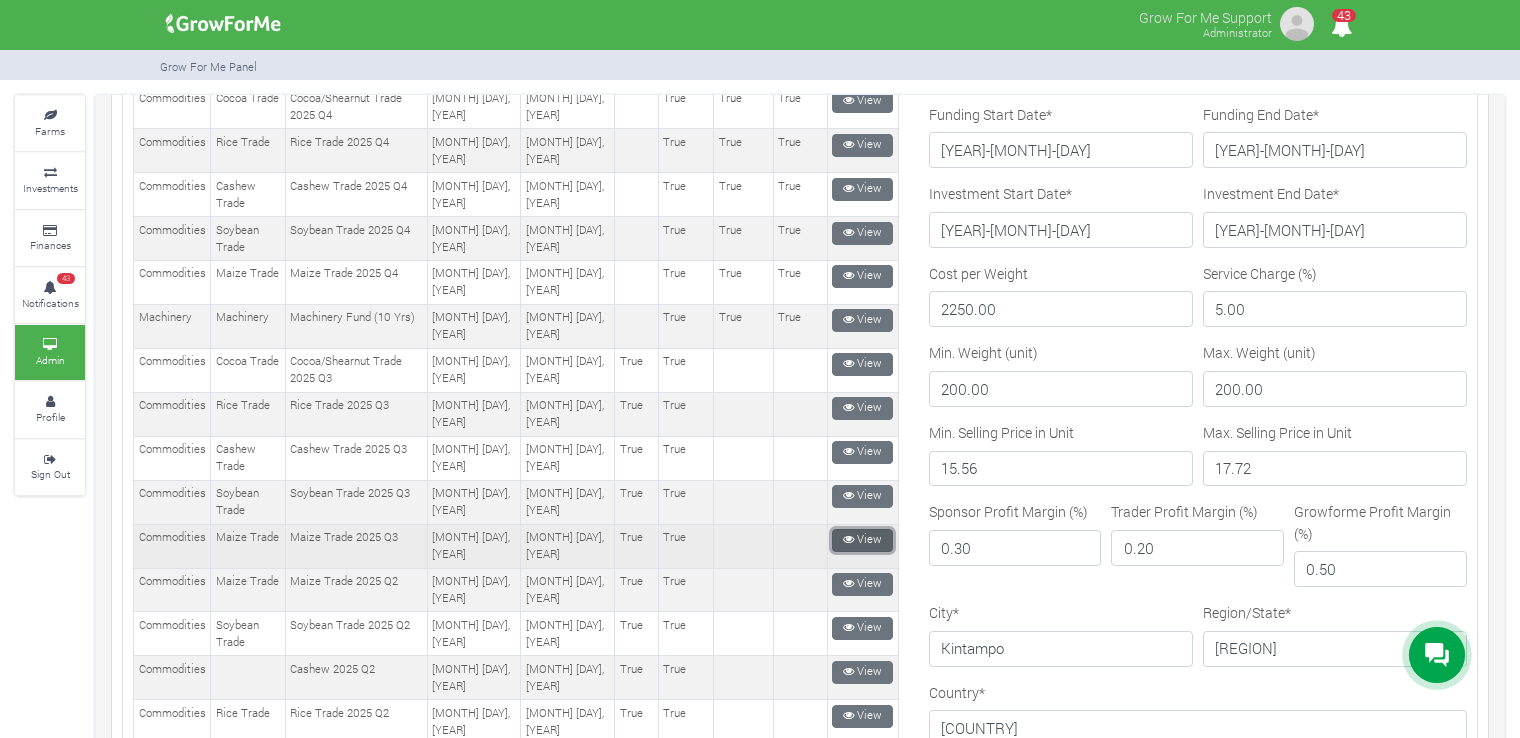 click on "View" at bounding box center [862, 540] 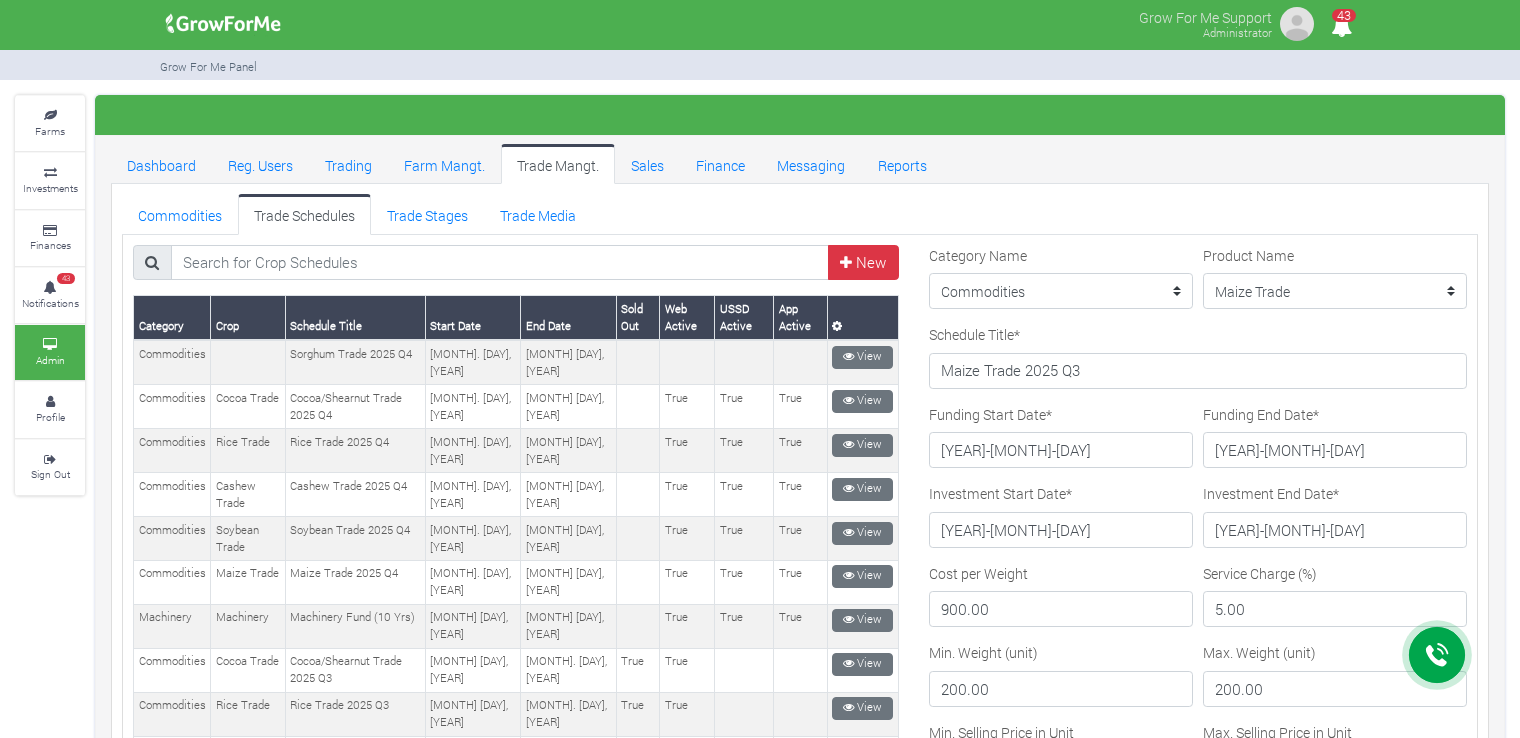 scroll, scrollTop: 0, scrollLeft: 0, axis: both 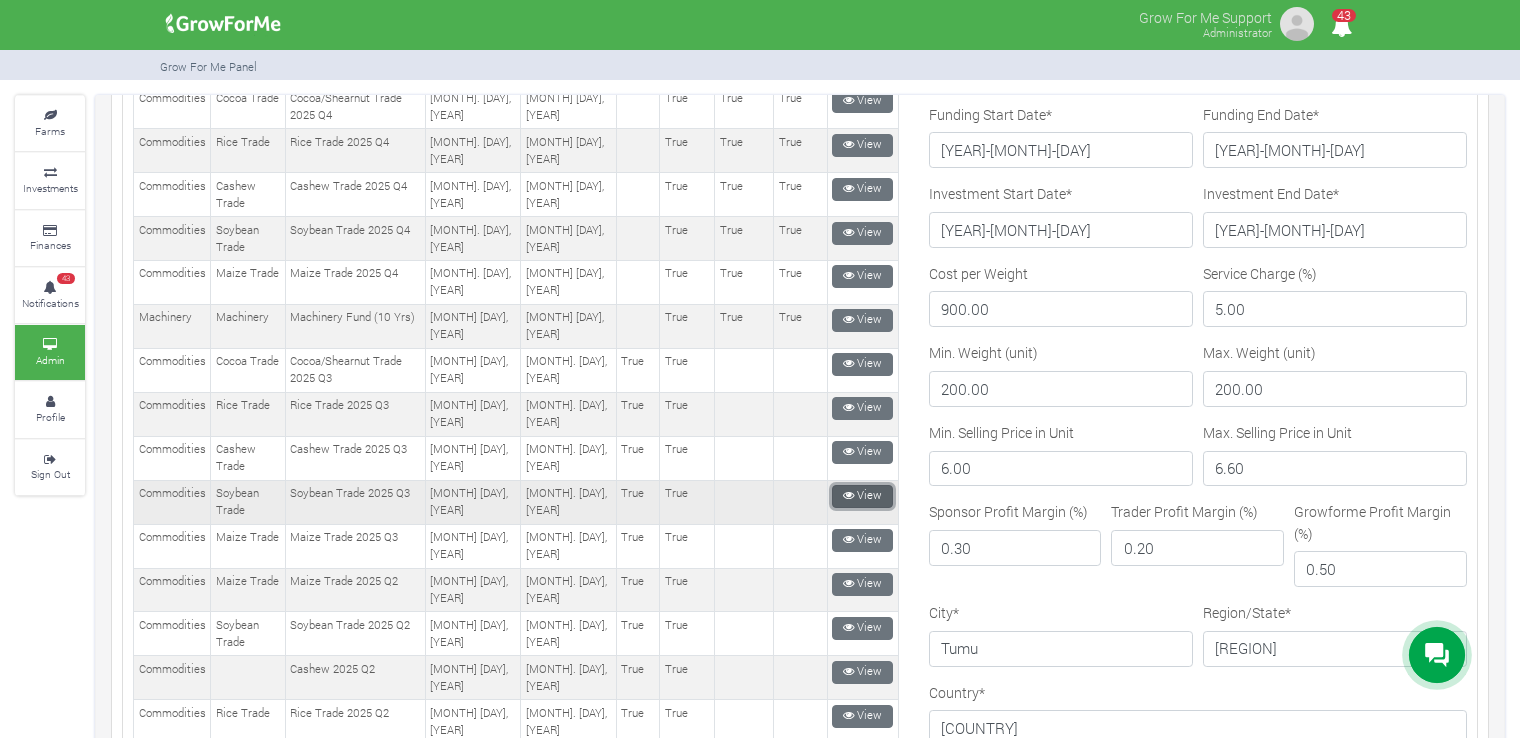 click at bounding box center (848, 495) 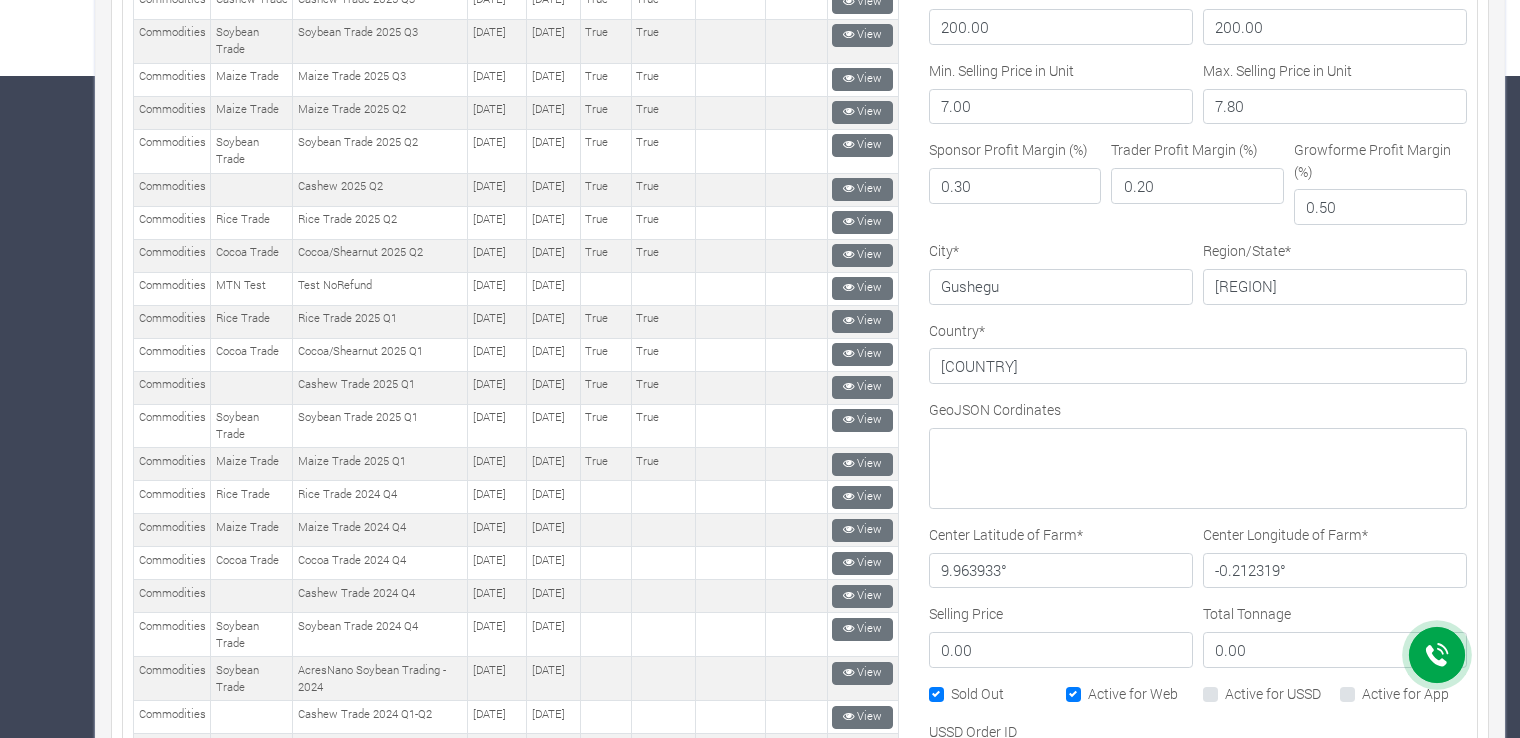 scroll, scrollTop: 0, scrollLeft: 0, axis: both 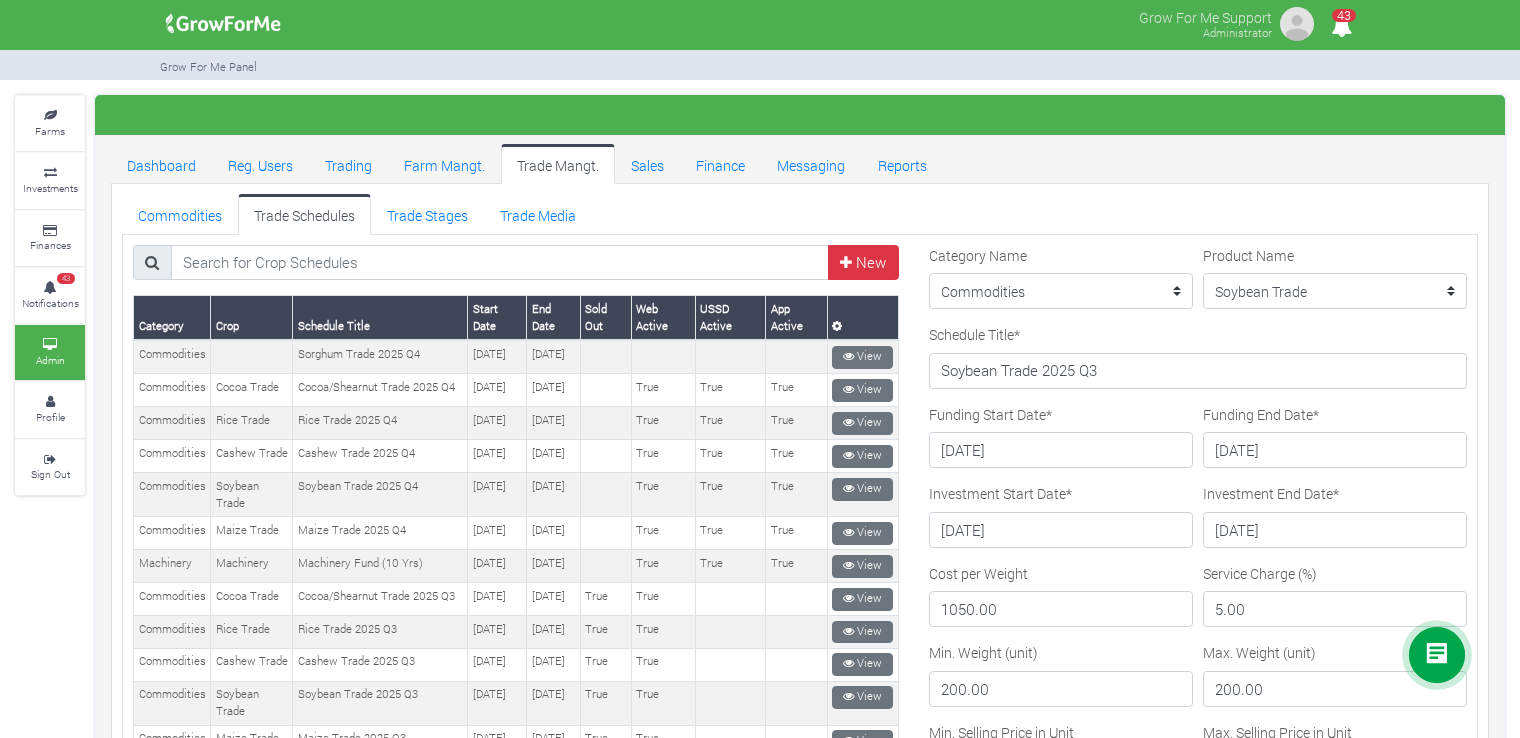click on "Commodities
Trade Schedules
Trade Stages
Trade Media" at bounding box center (800, 214) 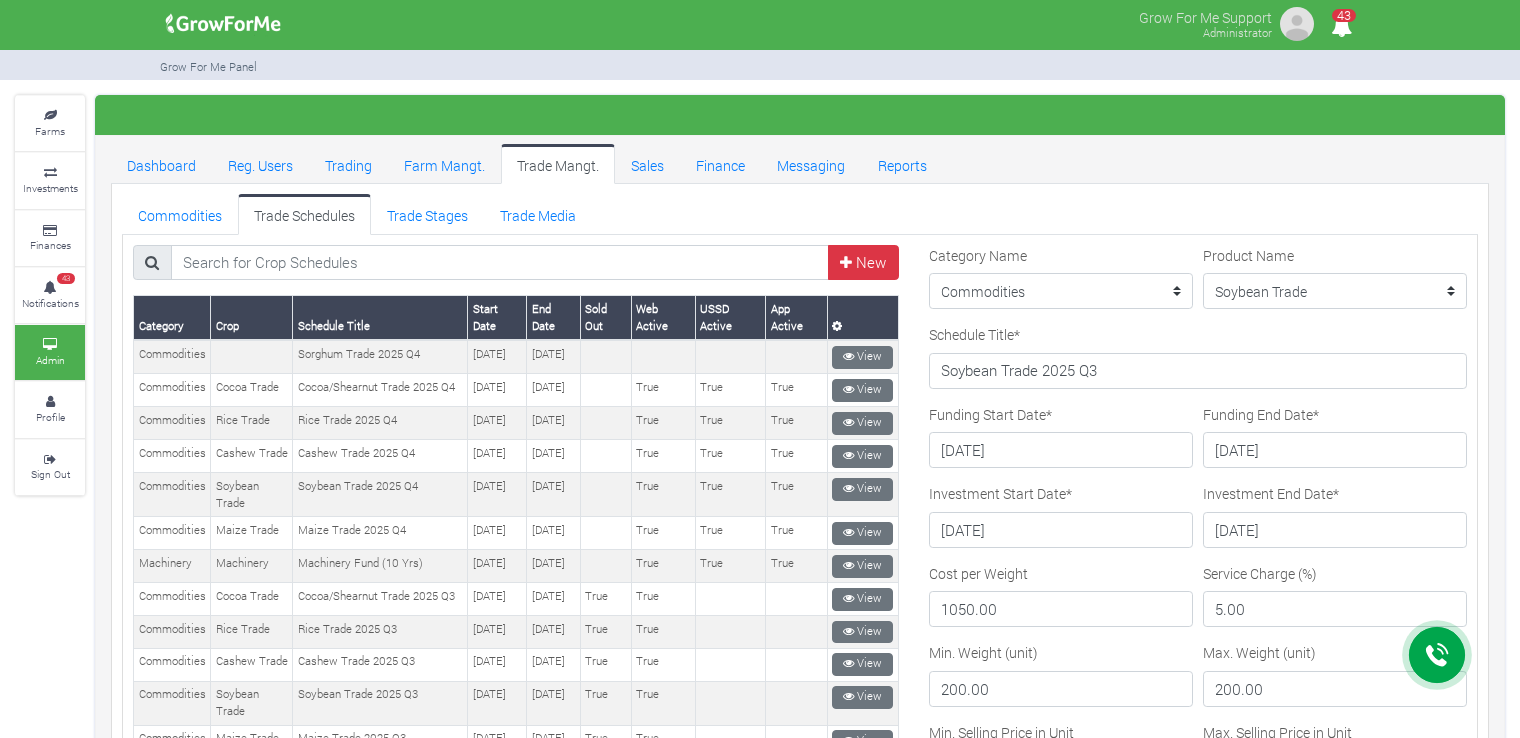 drag, startPoint x: 956, startPoint y: 214, endPoint x: 876, endPoint y: 216, distance: 80.024994 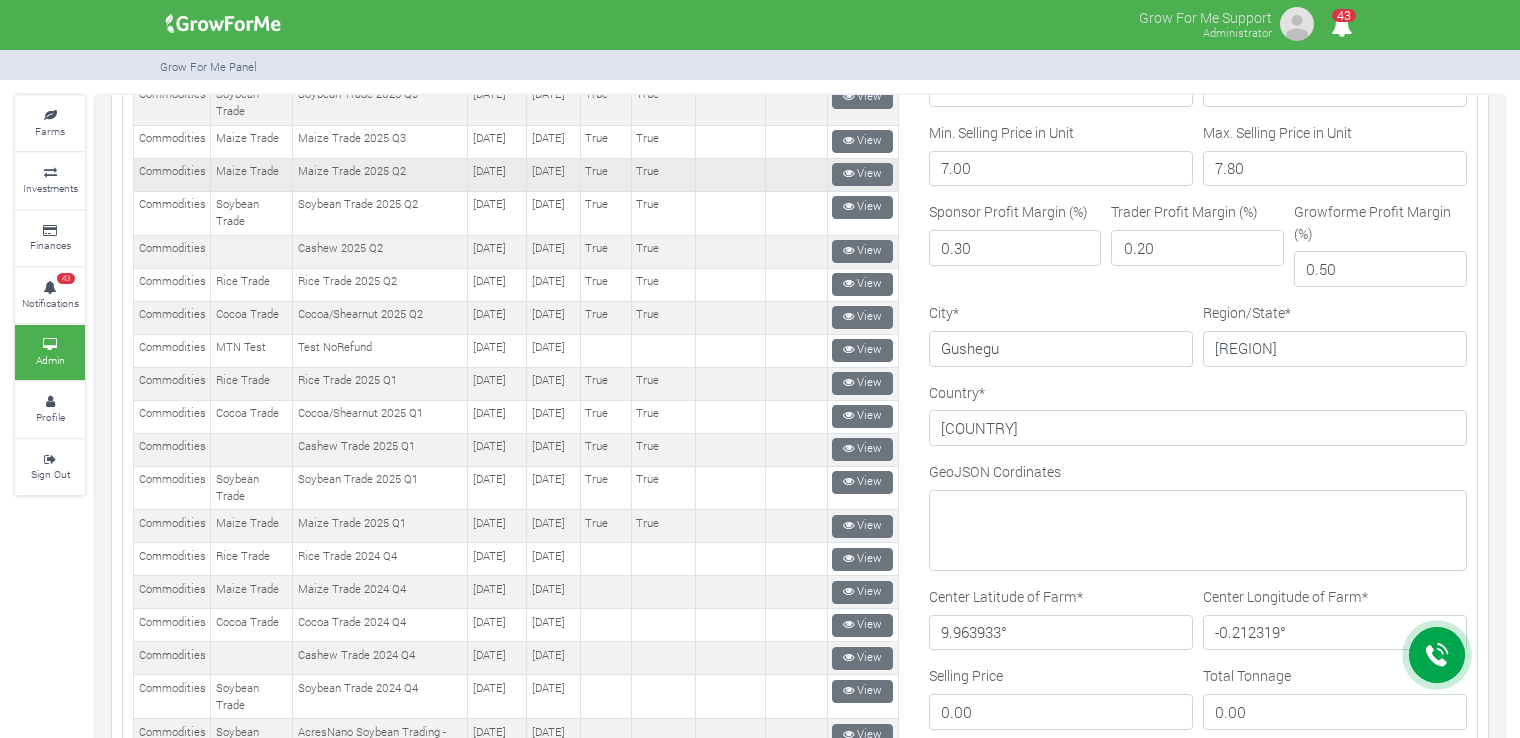 scroll, scrollTop: 200, scrollLeft: 0, axis: vertical 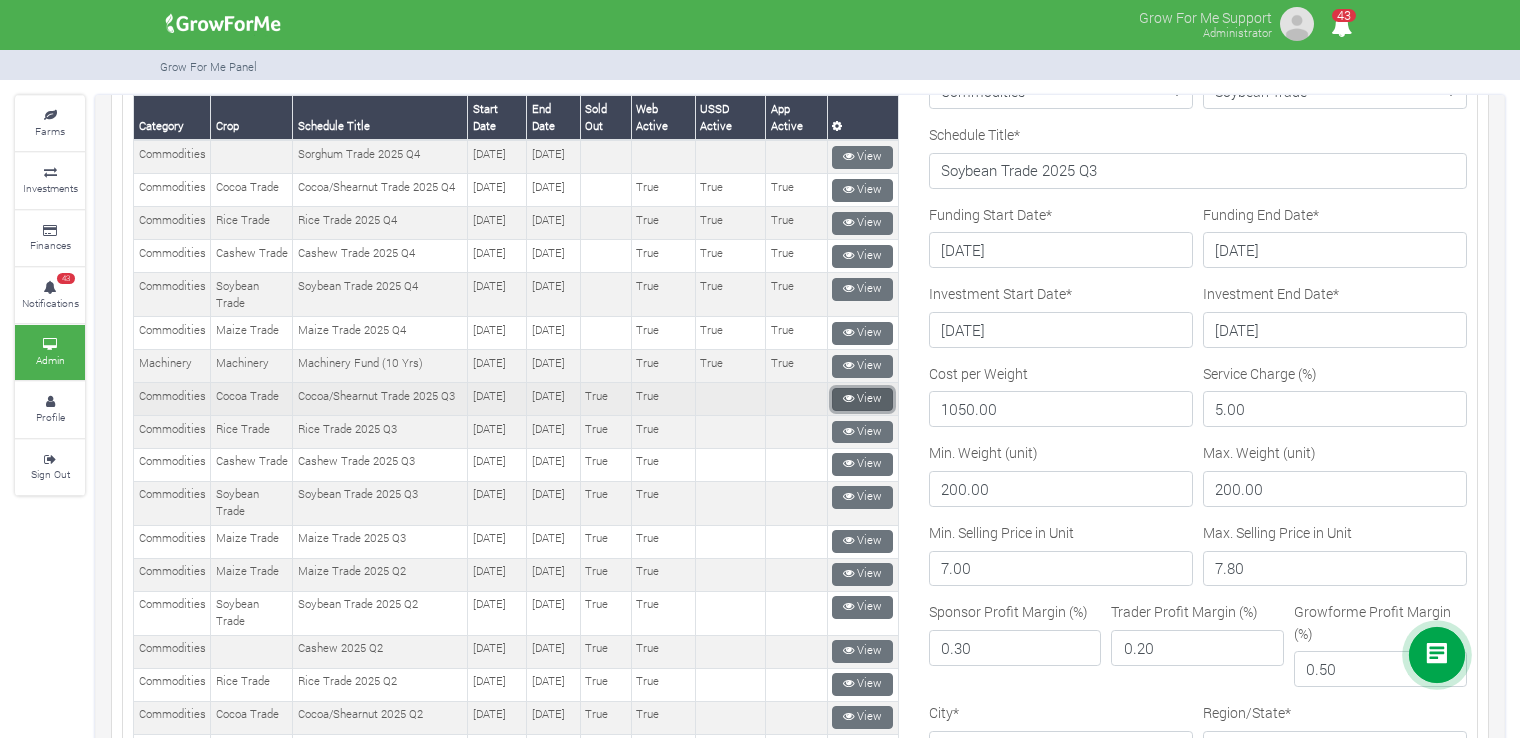 click on "View" at bounding box center [862, 399] 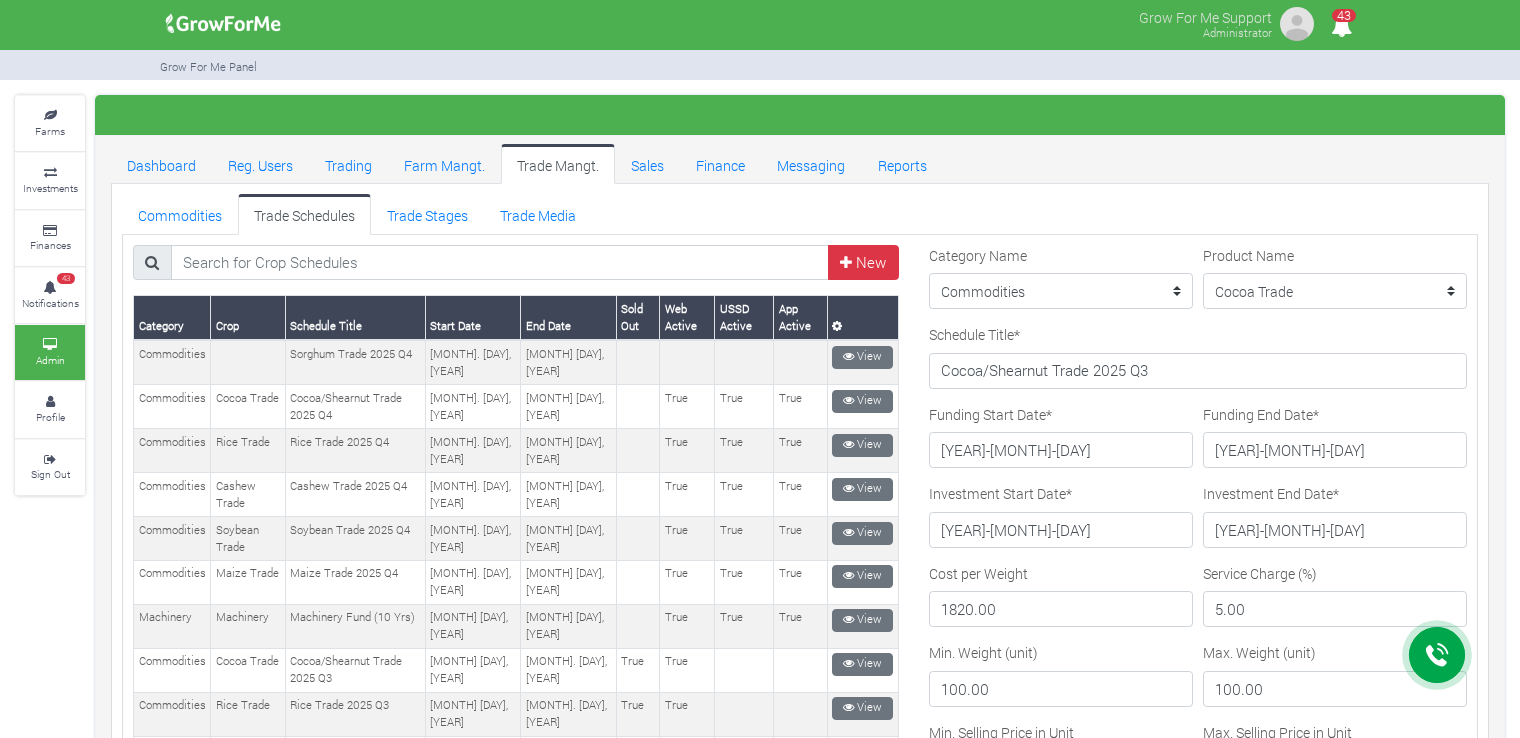 scroll, scrollTop: 0, scrollLeft: 0, axis: both 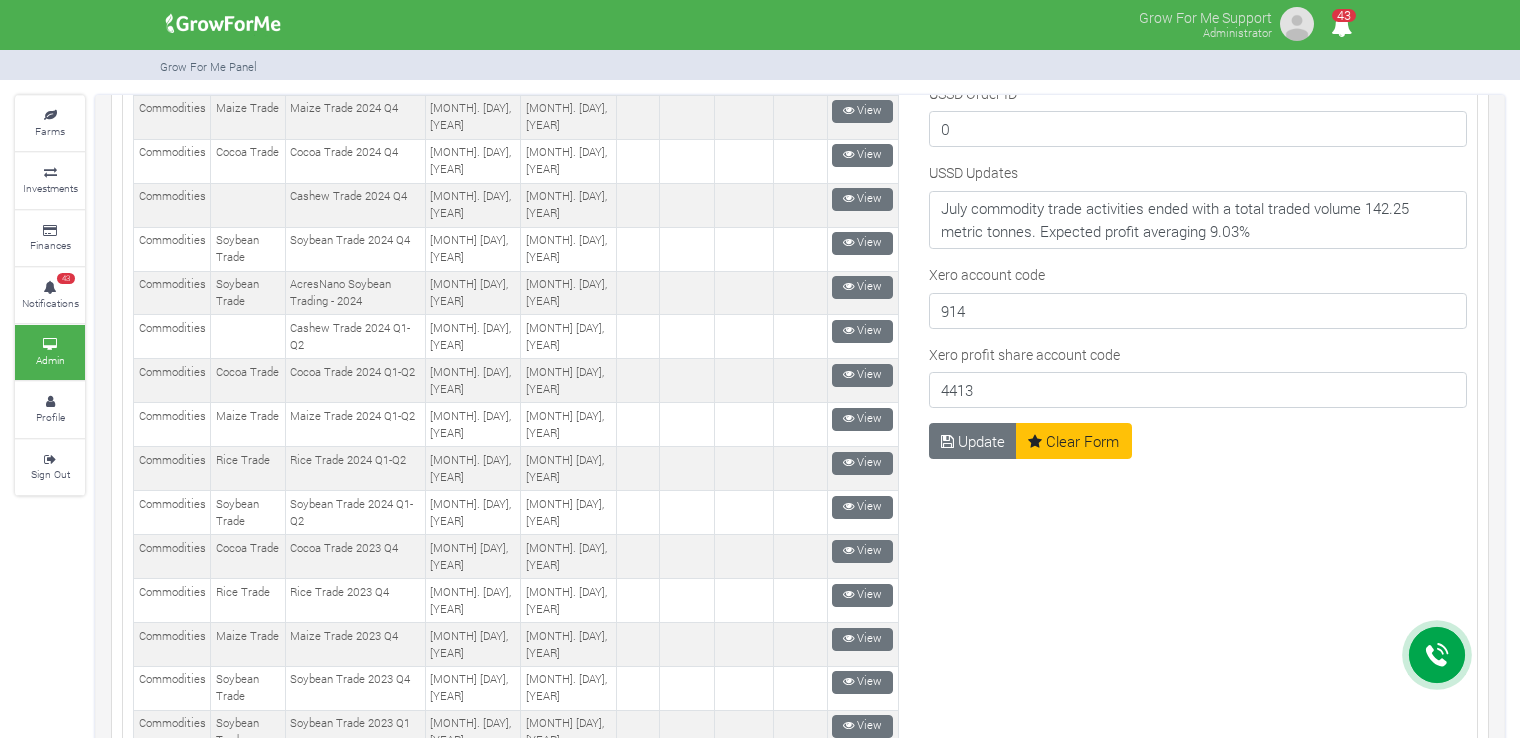 click on "Update
Clear Form" at bounding box center (1030, 1548) 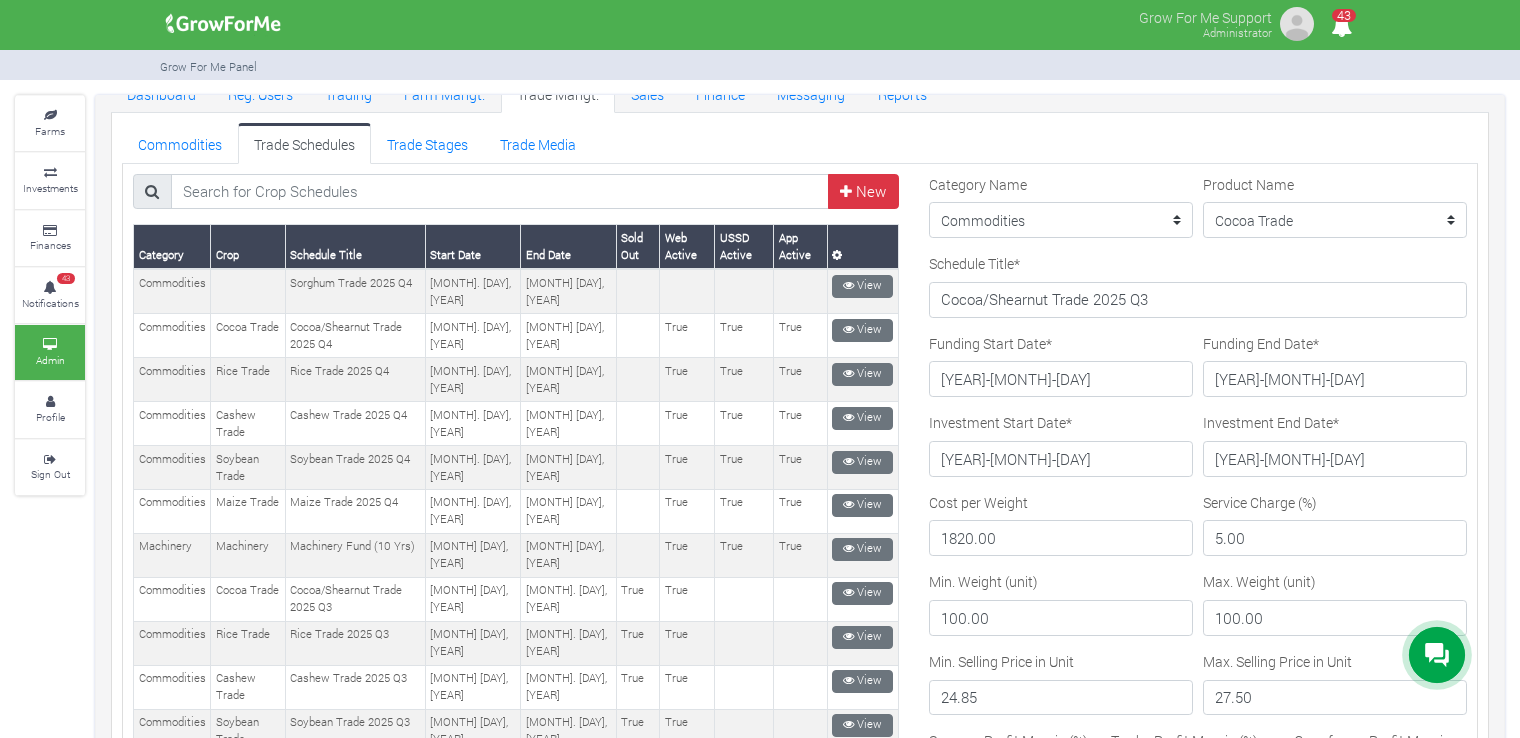 scroll, scrollTop: 0, scrollLeft: 0, axis: both 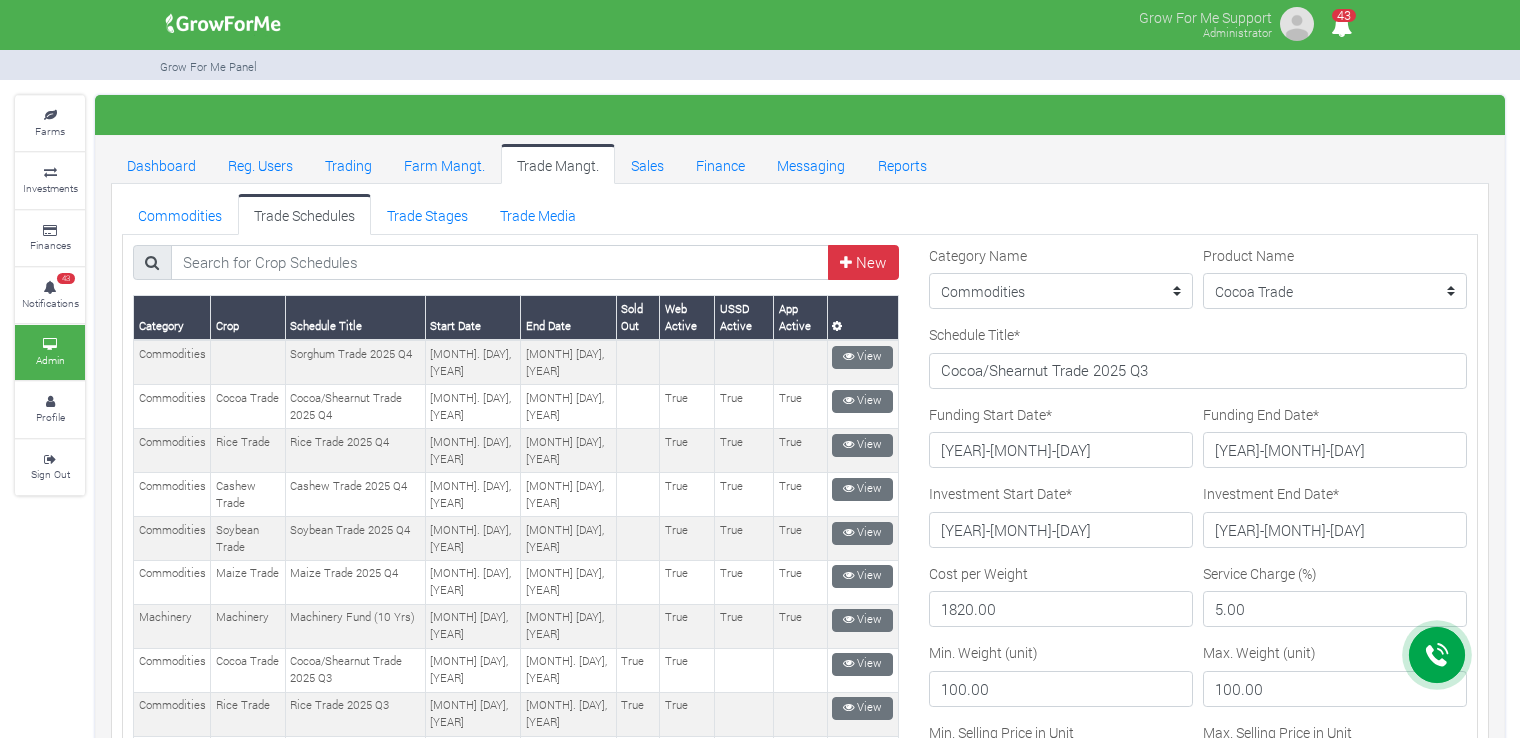 click on "Commodities
Trade Schedules
Trade Stages
Trade Media" at bounding box center (800, 214) 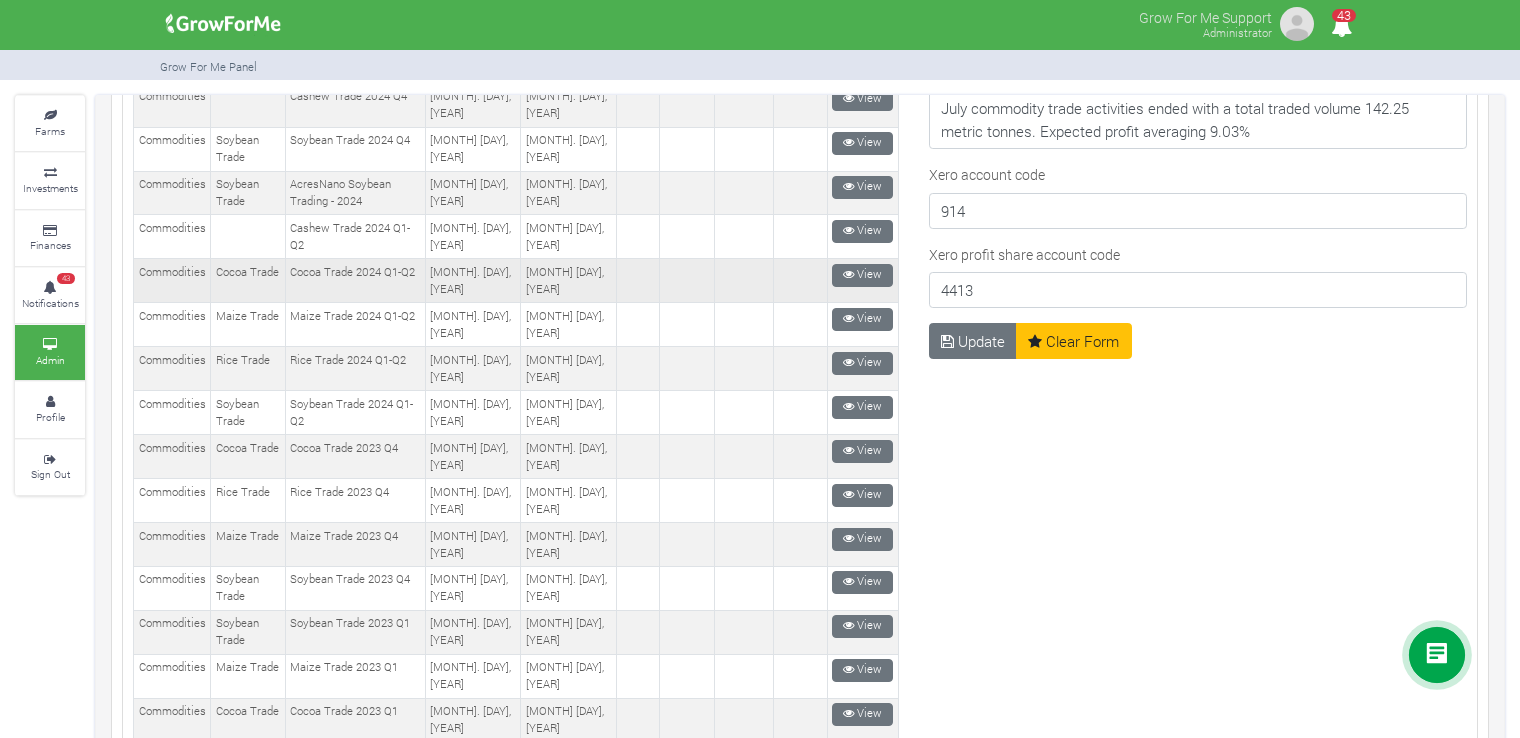scroll, scrollTop: 1412, scrollLeft: 0, axis: vertical 